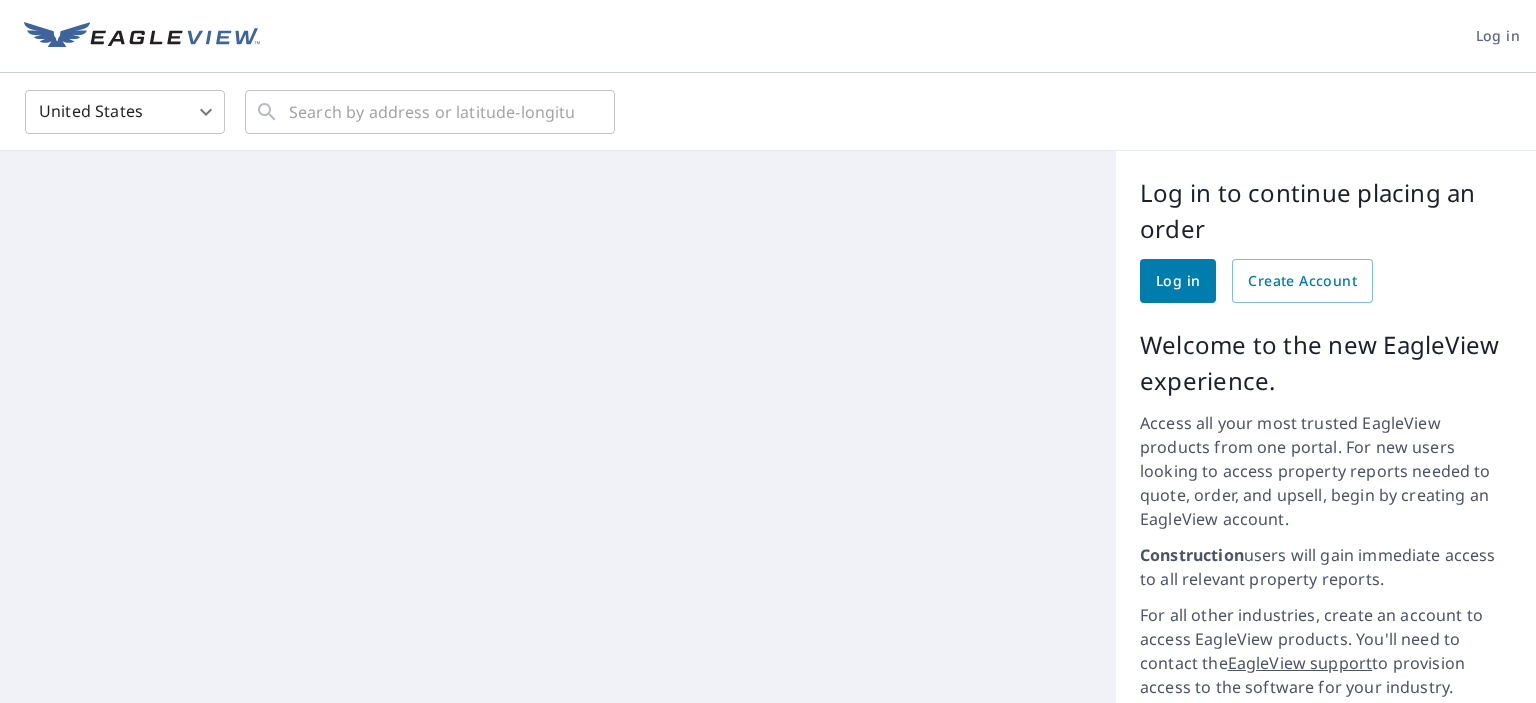 scroll, scrollTop: 0, scrollLeft: 0, axis: both 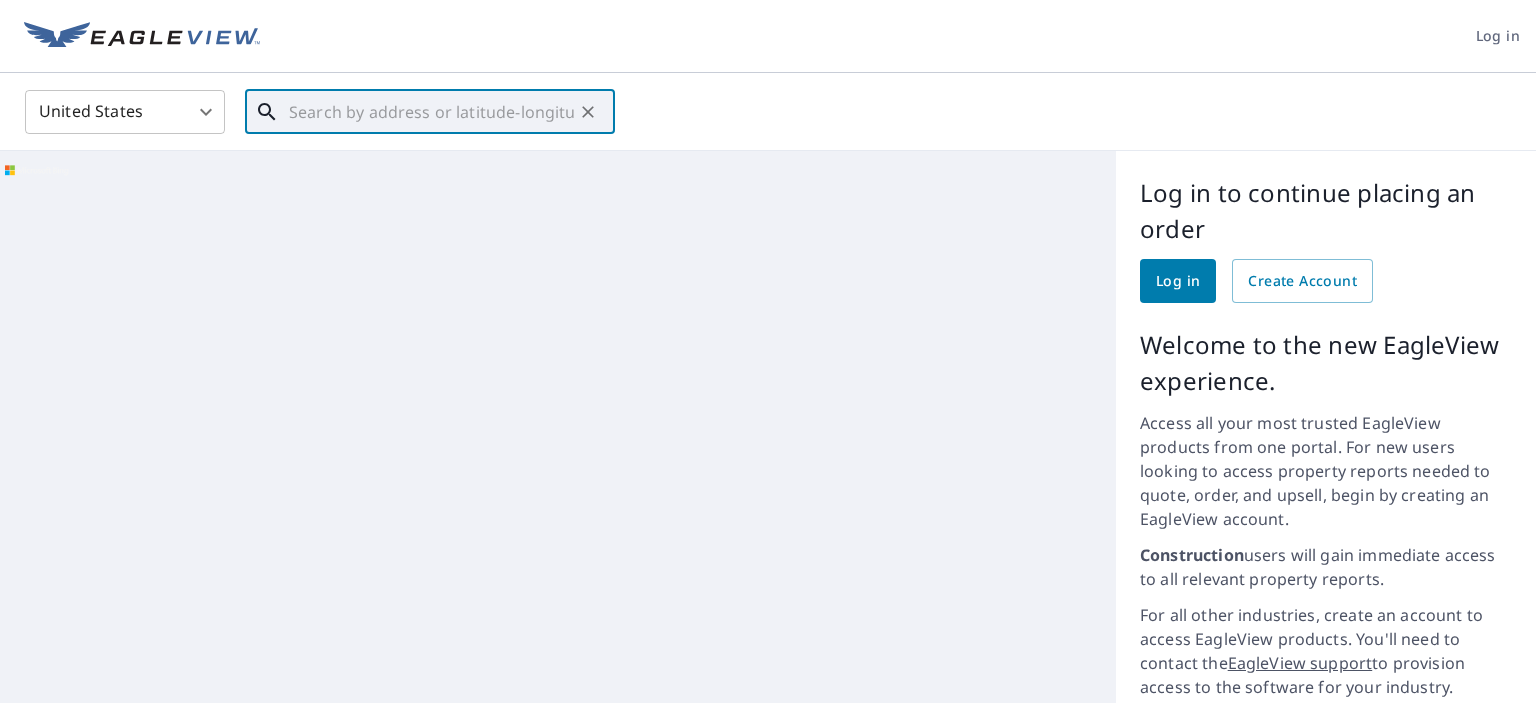 click at bounding box center [431, 112] 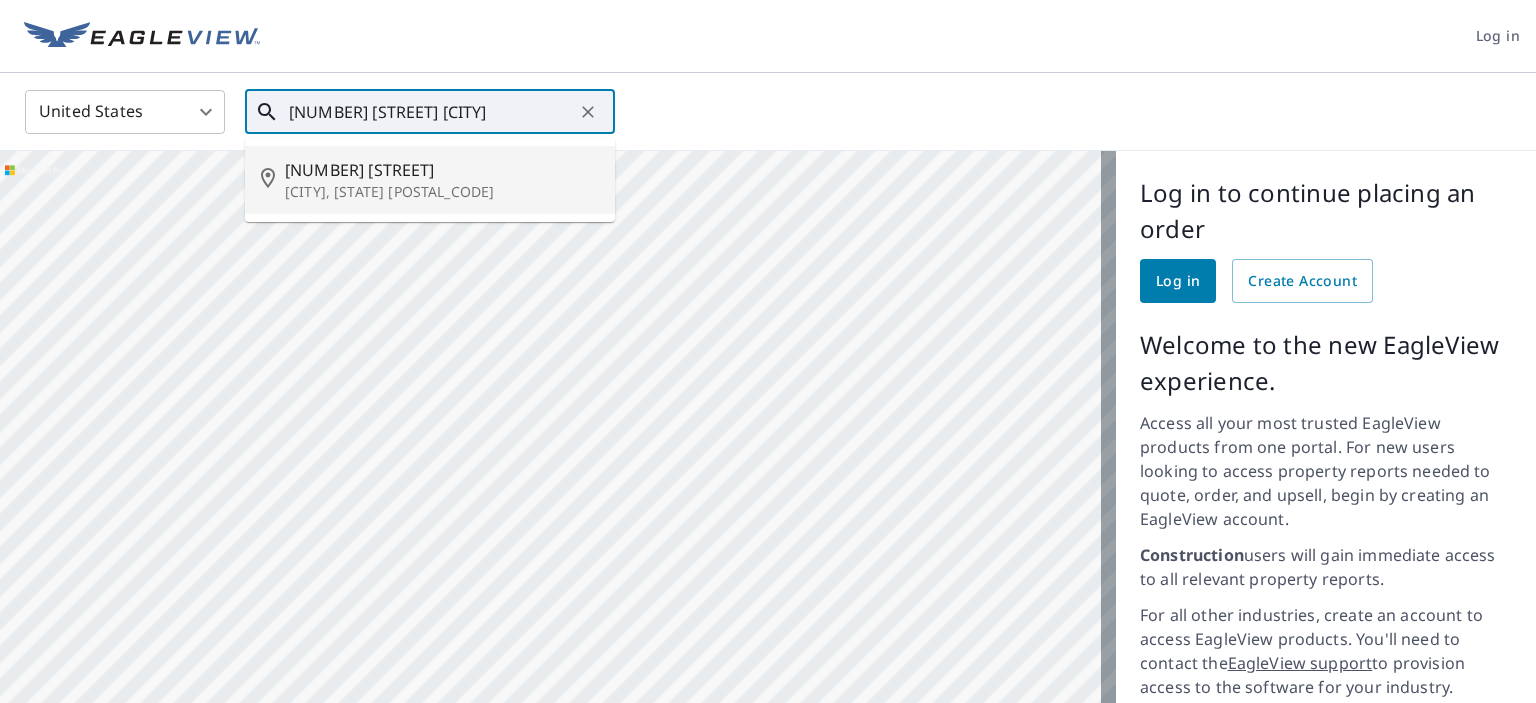 click on "[NUMBER] [STREET]" at bounding box center (442, 170) 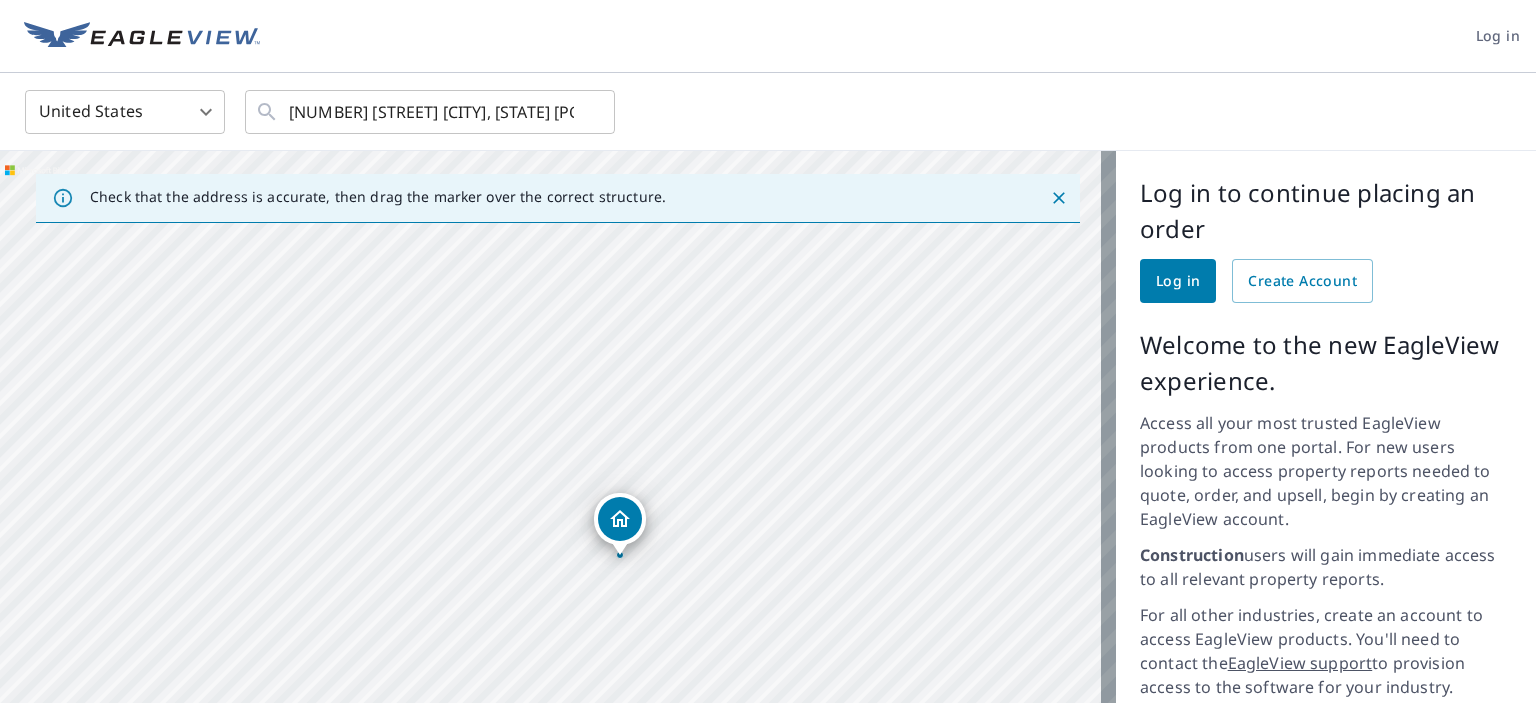 drag, startPoint x: 697, startPoint y: 480, endPoint x: 680, endPoint y: 419, distance: 63.324562 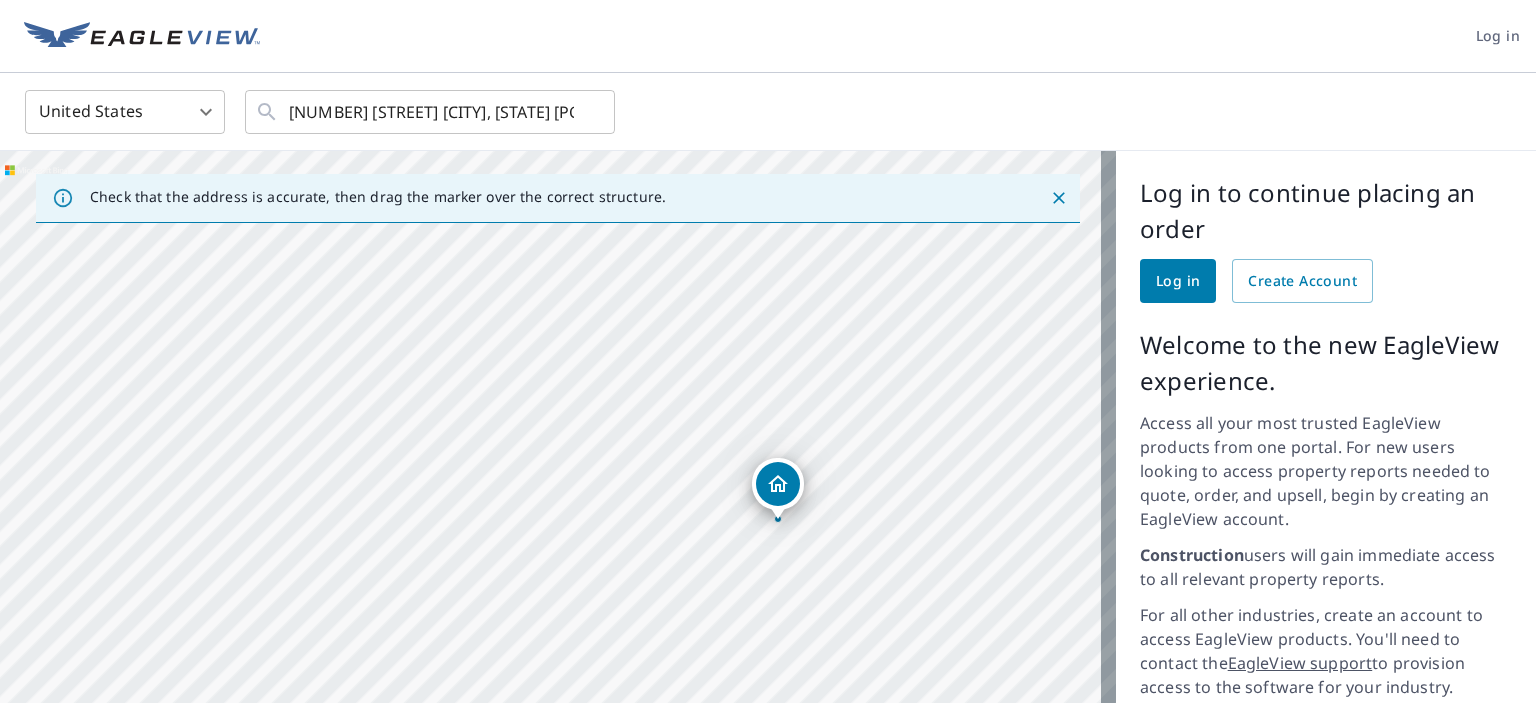 drag, startPoint x: 610, startPoint y: 496, endPoint x: 780, endPoint y: 486, distance: 170.29387 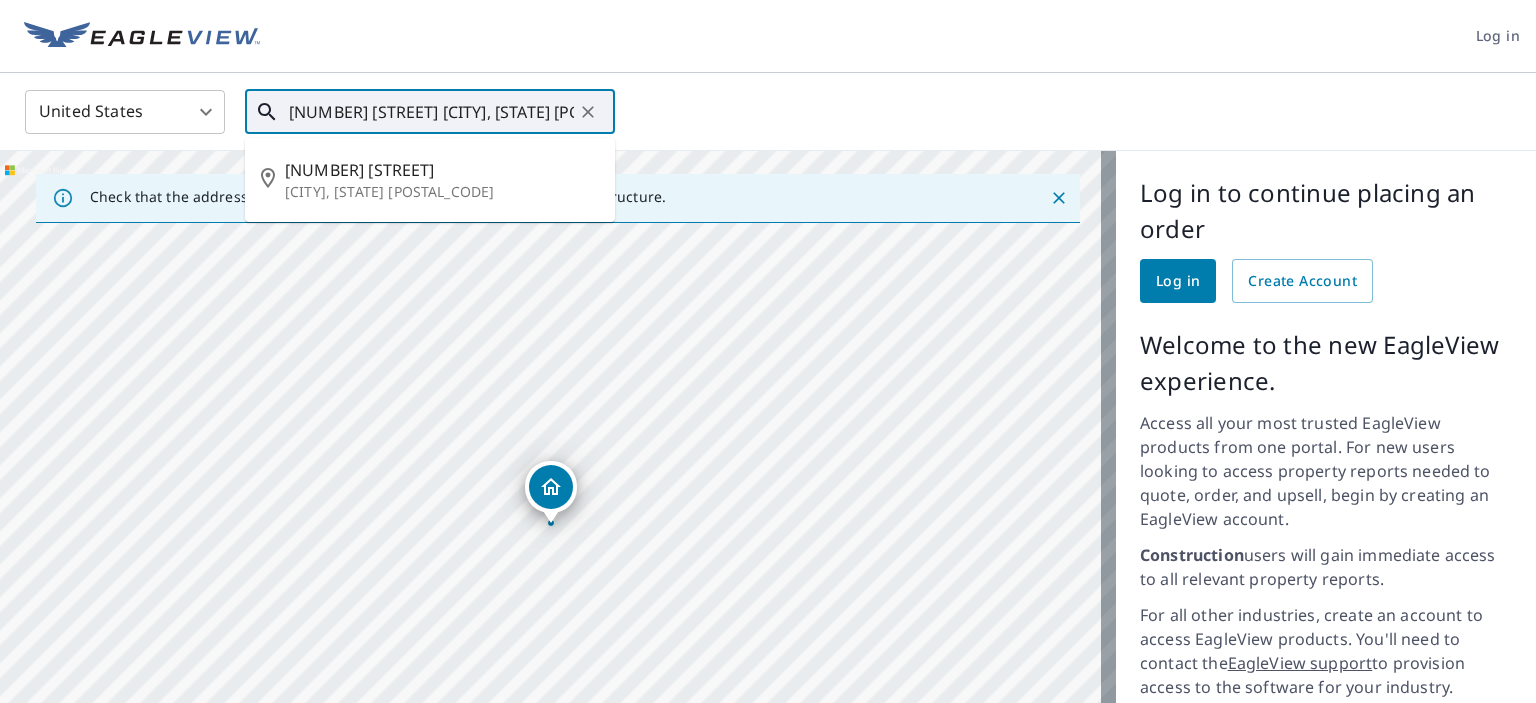 click on "[NUMBER] [STREET] [CITY], [STATE] [POSTAL_CODE]" at bounding box center (431, 112) 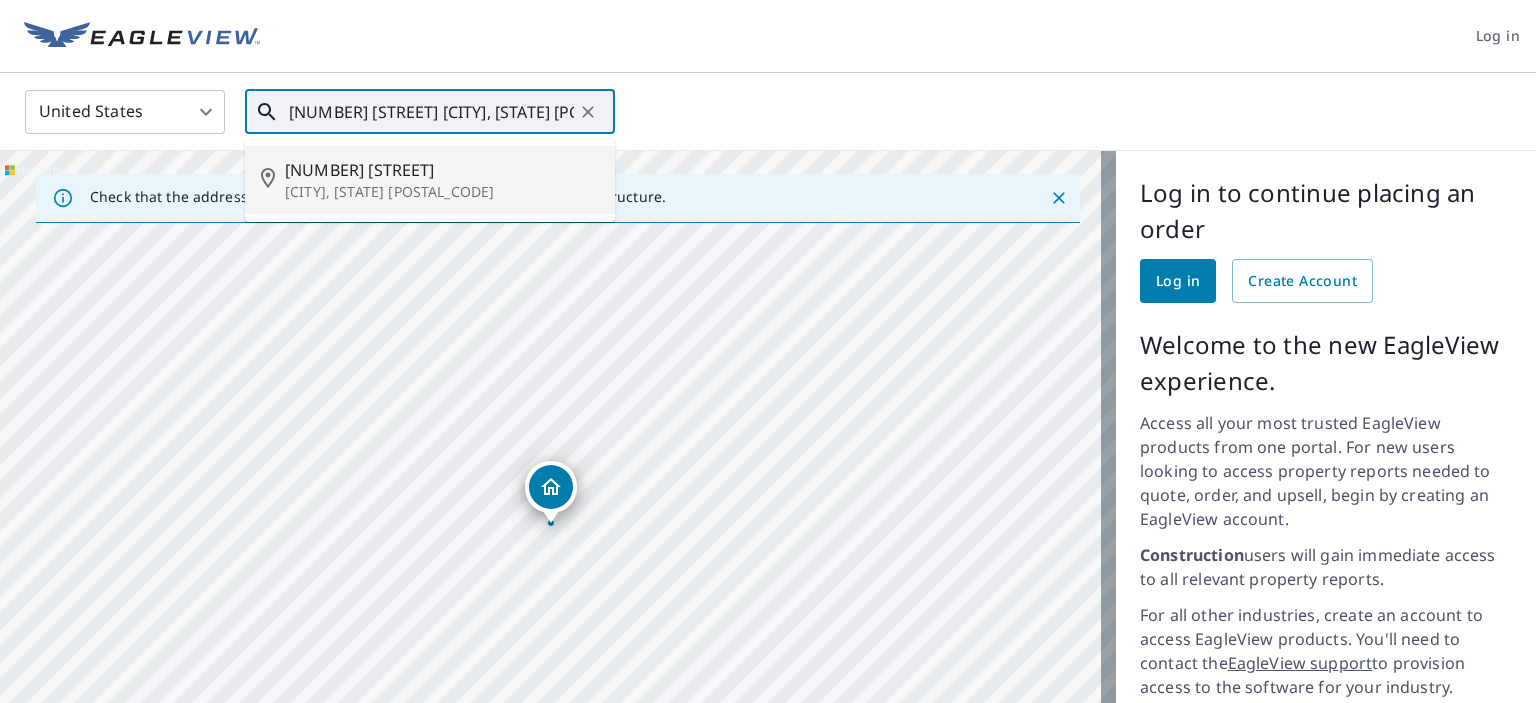 type on "[NUMBER] [STREET] [CITY], [STATE] [POSTAL_CODE]" 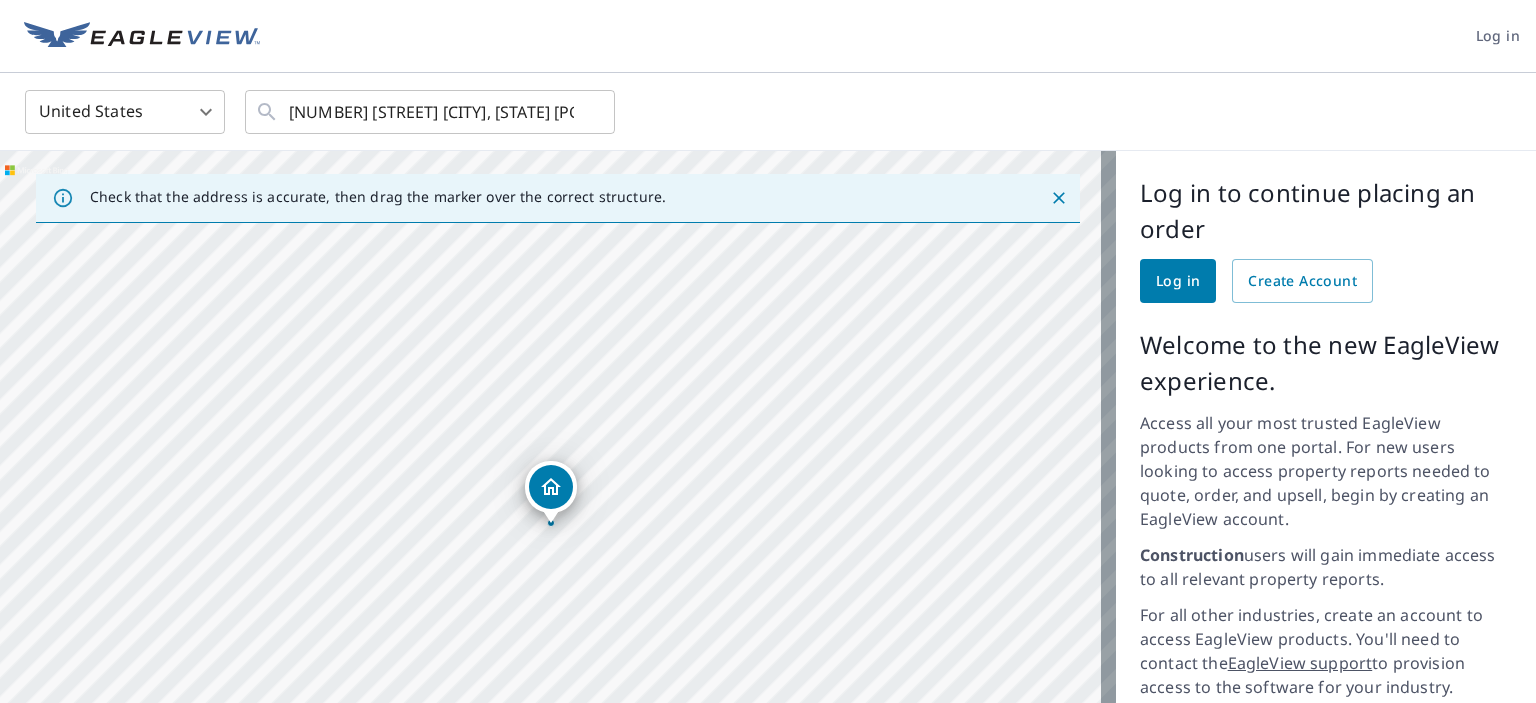 click on "[COUNTRY] [COUNTRY_CODE] ​ [NUMBER] [STREET] [CITY], [STATE] [POSTAL_CODE] ​" at bounding box center [761, 111] 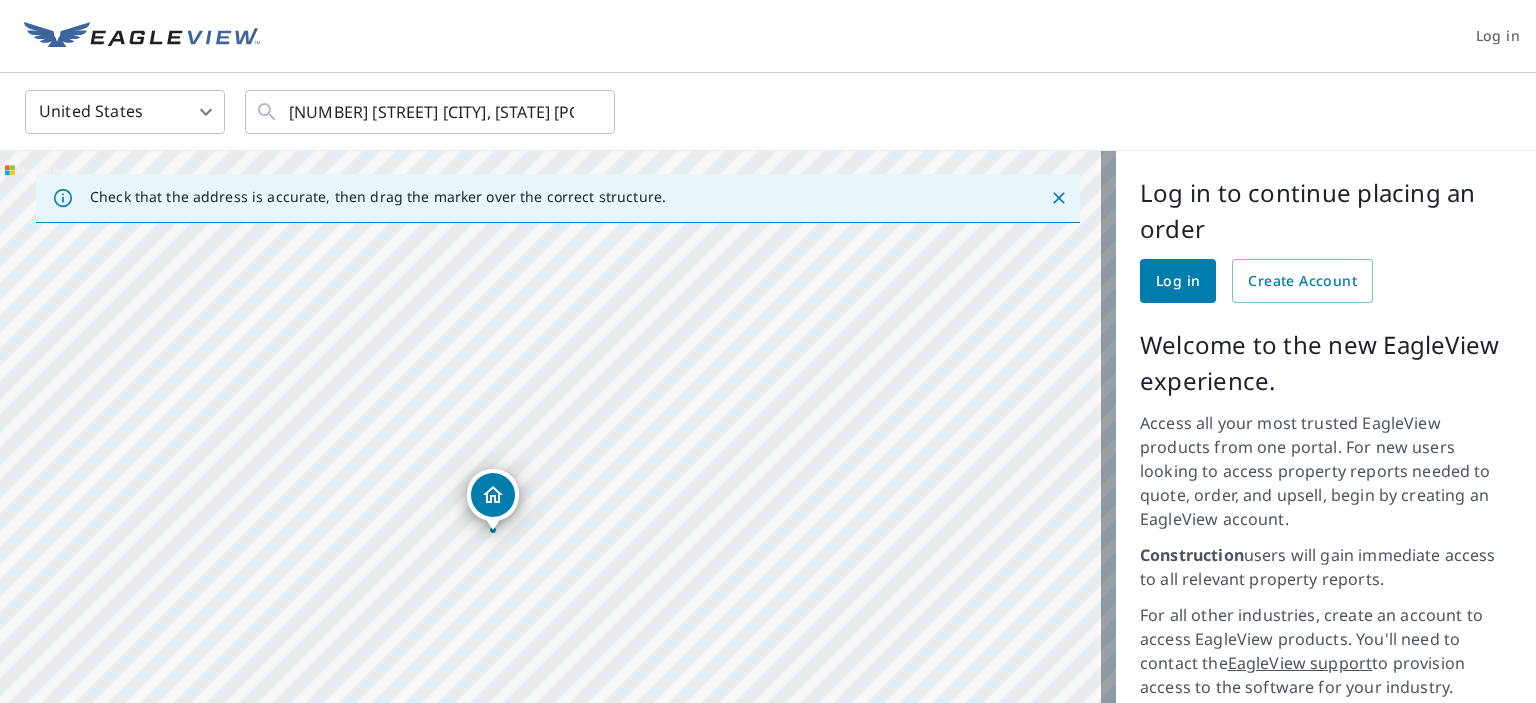 drag, startPoint x: 548, startPoint y: 482, endPoint x: 484, endPoint y: 489, distance: 64.381676 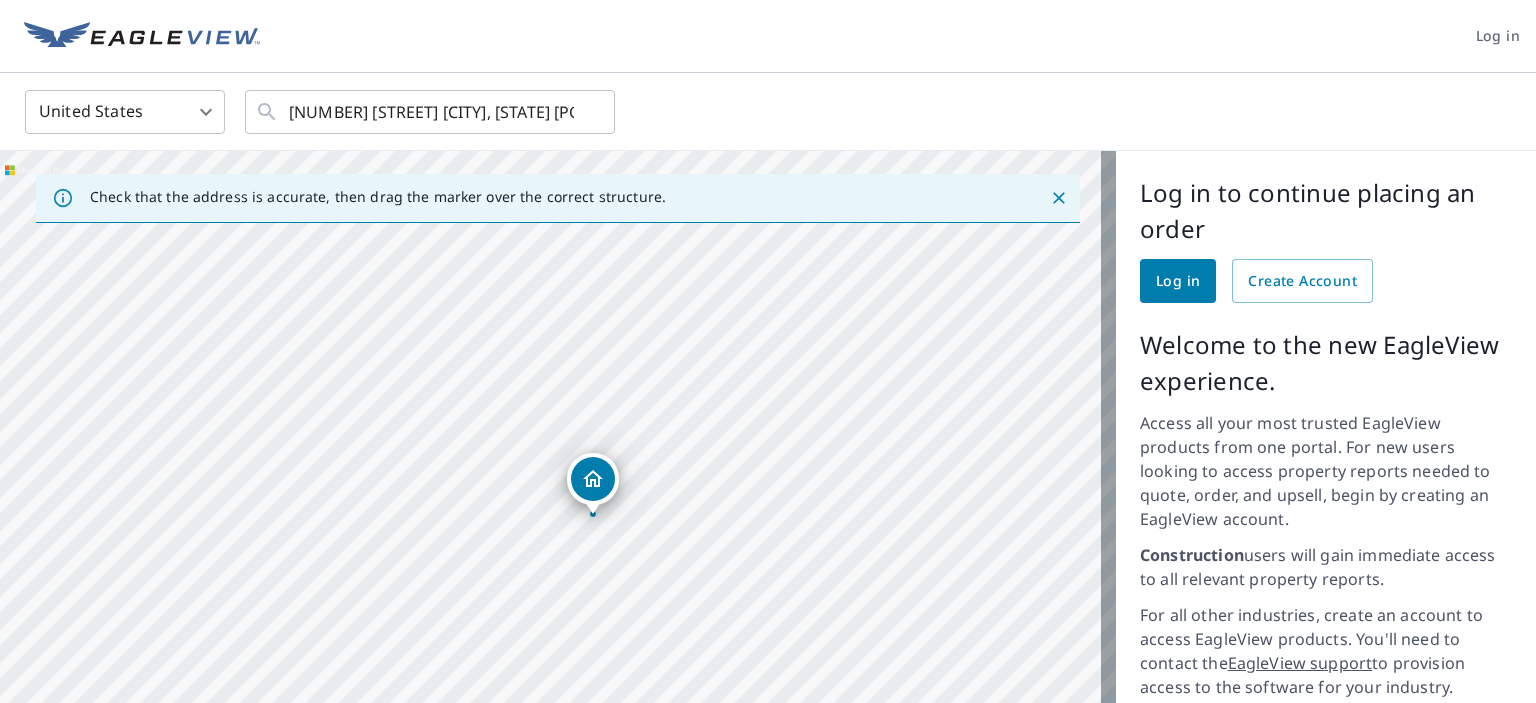 drag, startPoint x: 553, startPoint y: 491, endPoint x: 594, endPoint y: 482, distance: 41.976185 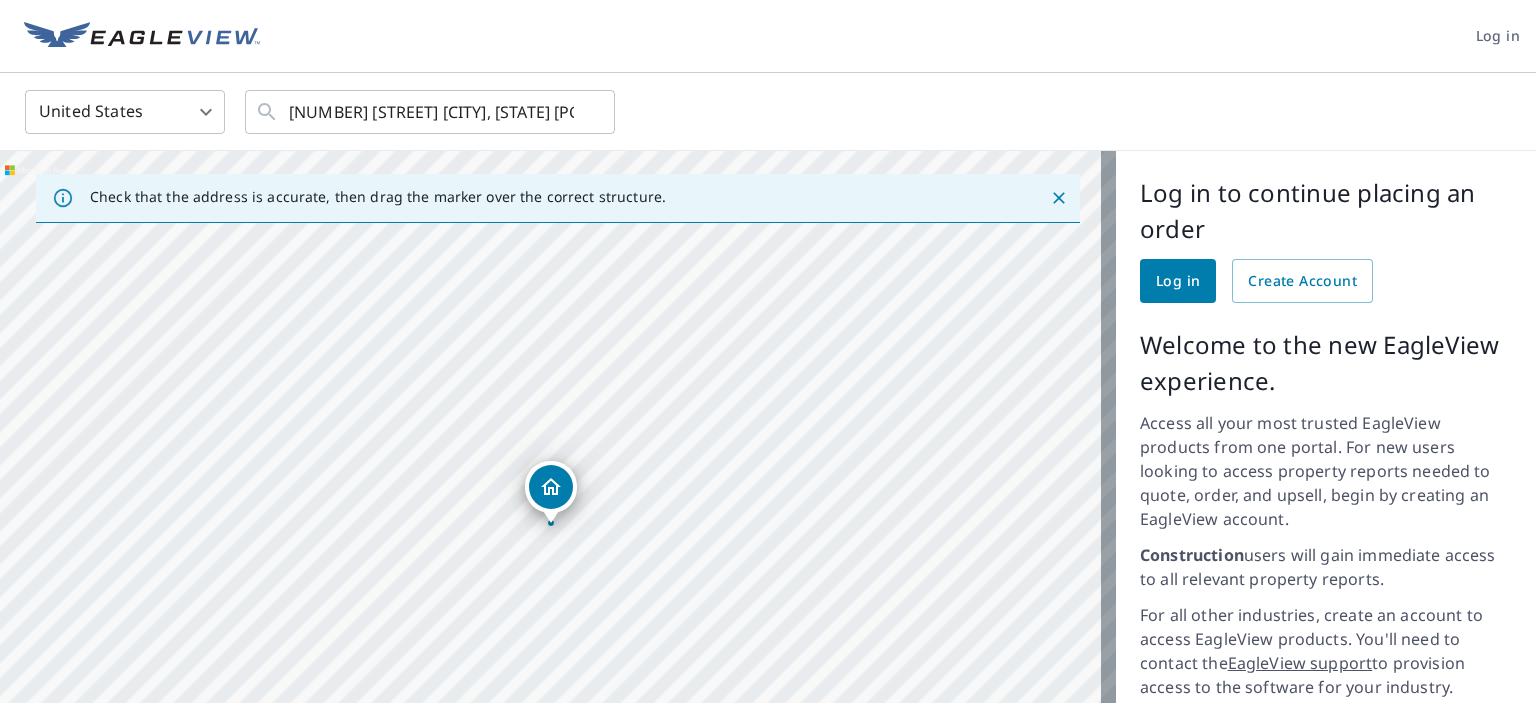 click on "[NUMBER] [STREET] [CITY], [STATE] [POSTAL_CODE]" at bounding box center (558, 538) 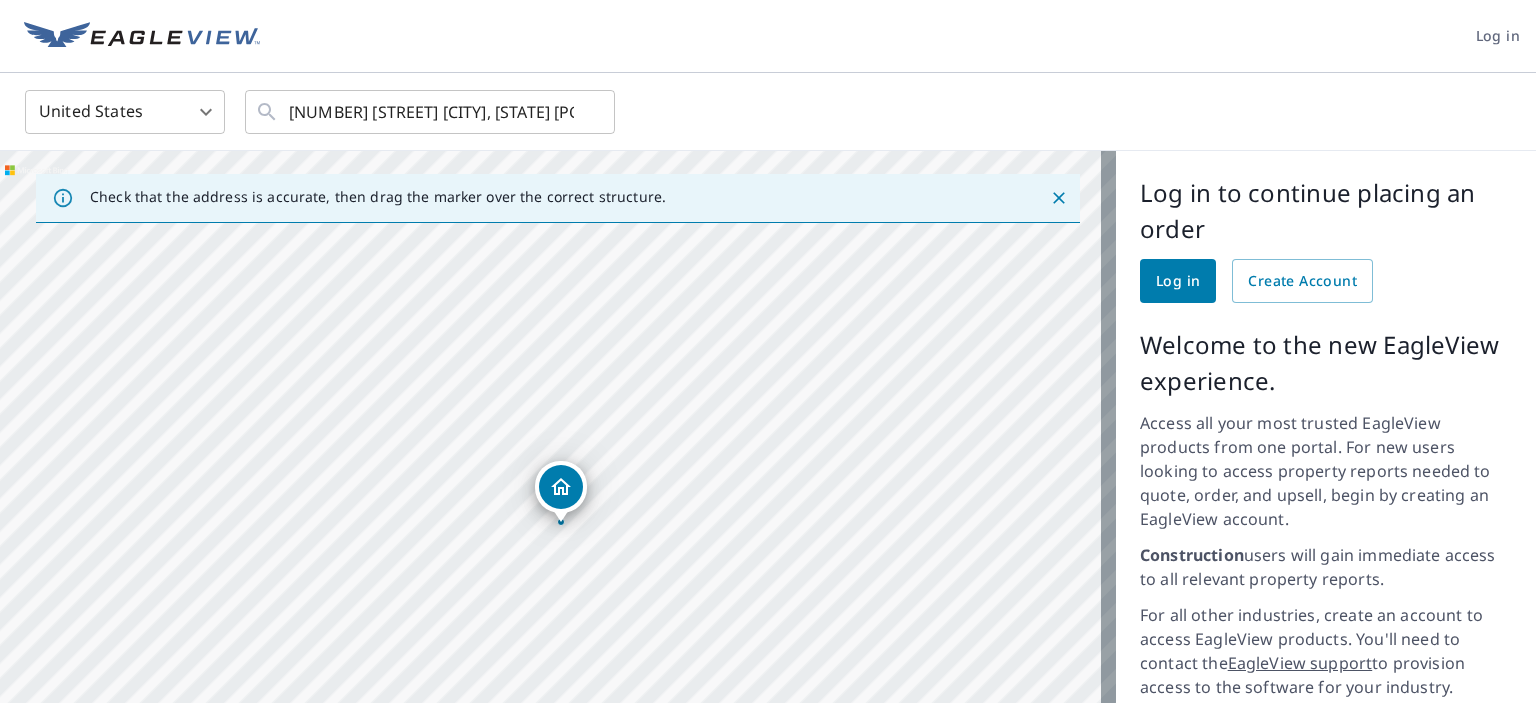 click on "[NUMBER] [STREET] [CITY], [STATE] [POSTAL_CODE]" at bounding box center [558, 538] 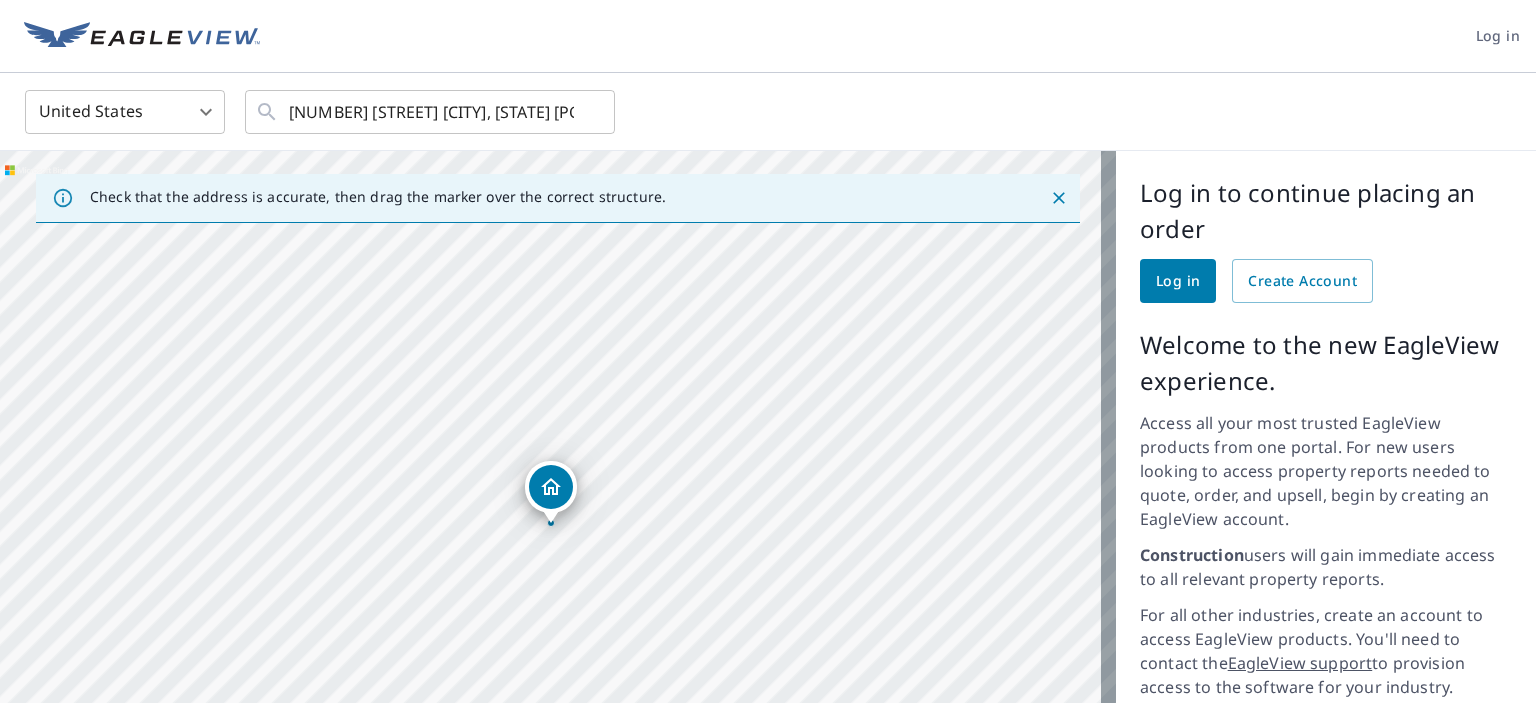 click on "Log in" at bounding box center [1178, 281] 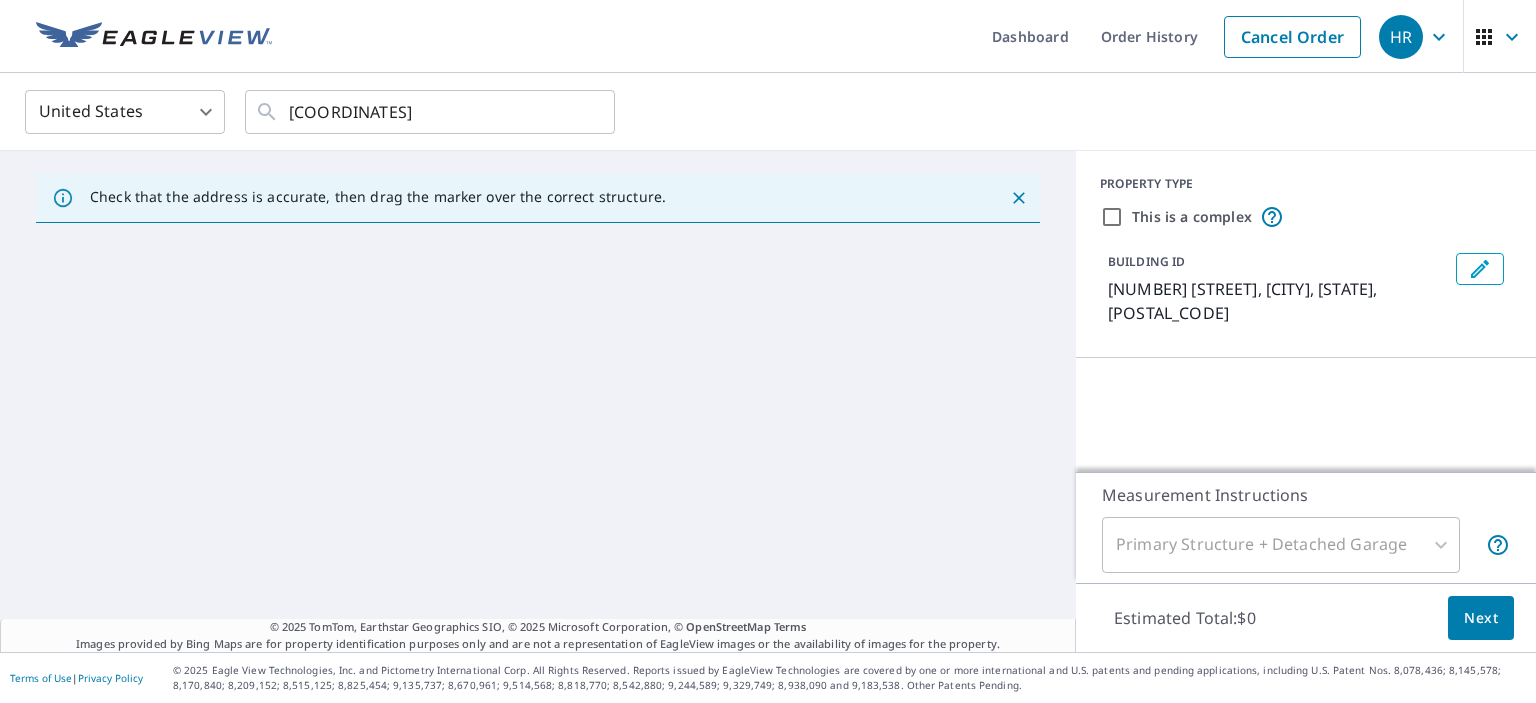 scroll, scrollTop: 0, scrollLeft: 0, axis: both 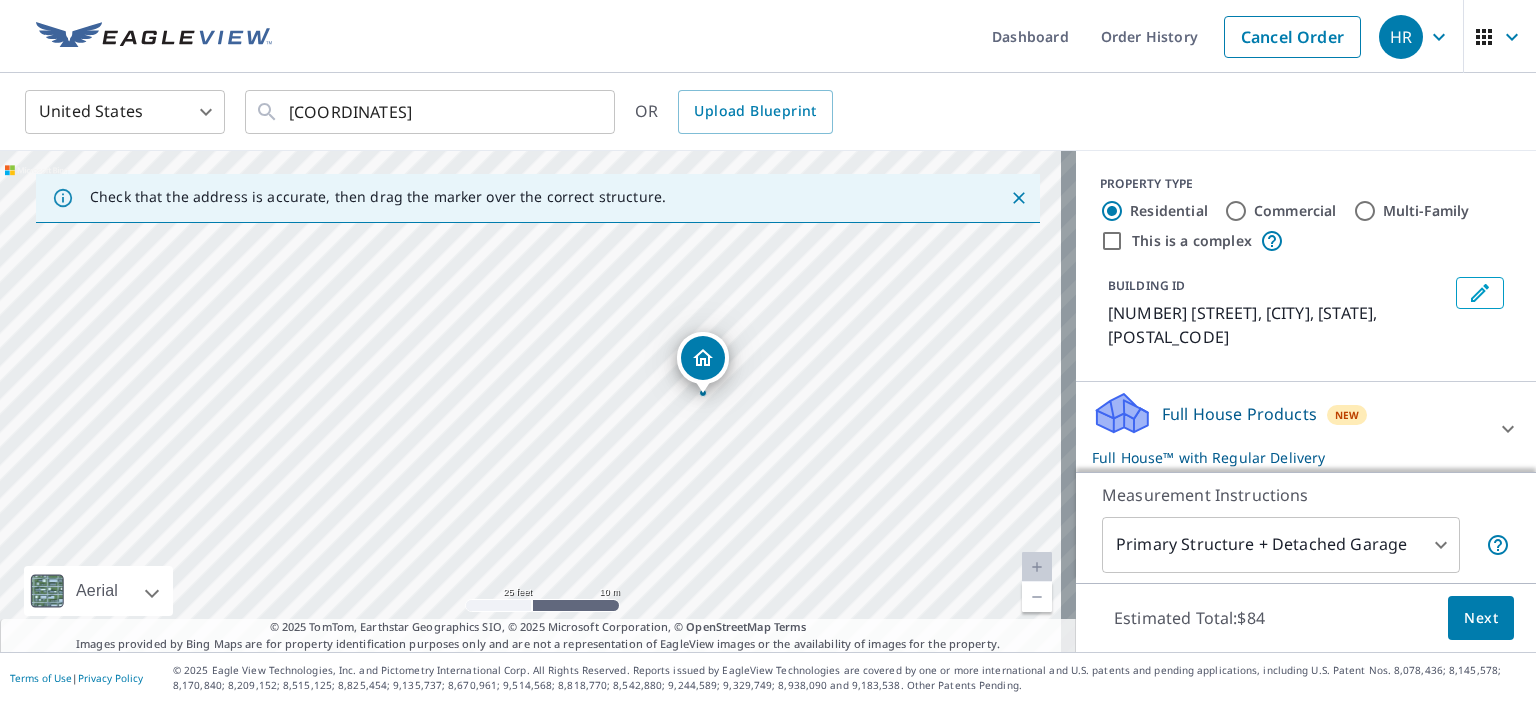 drag, startPoint x: 520, startPoint y: 358, endPoint x: 693, endPoint y: 353, distance: 173.07224 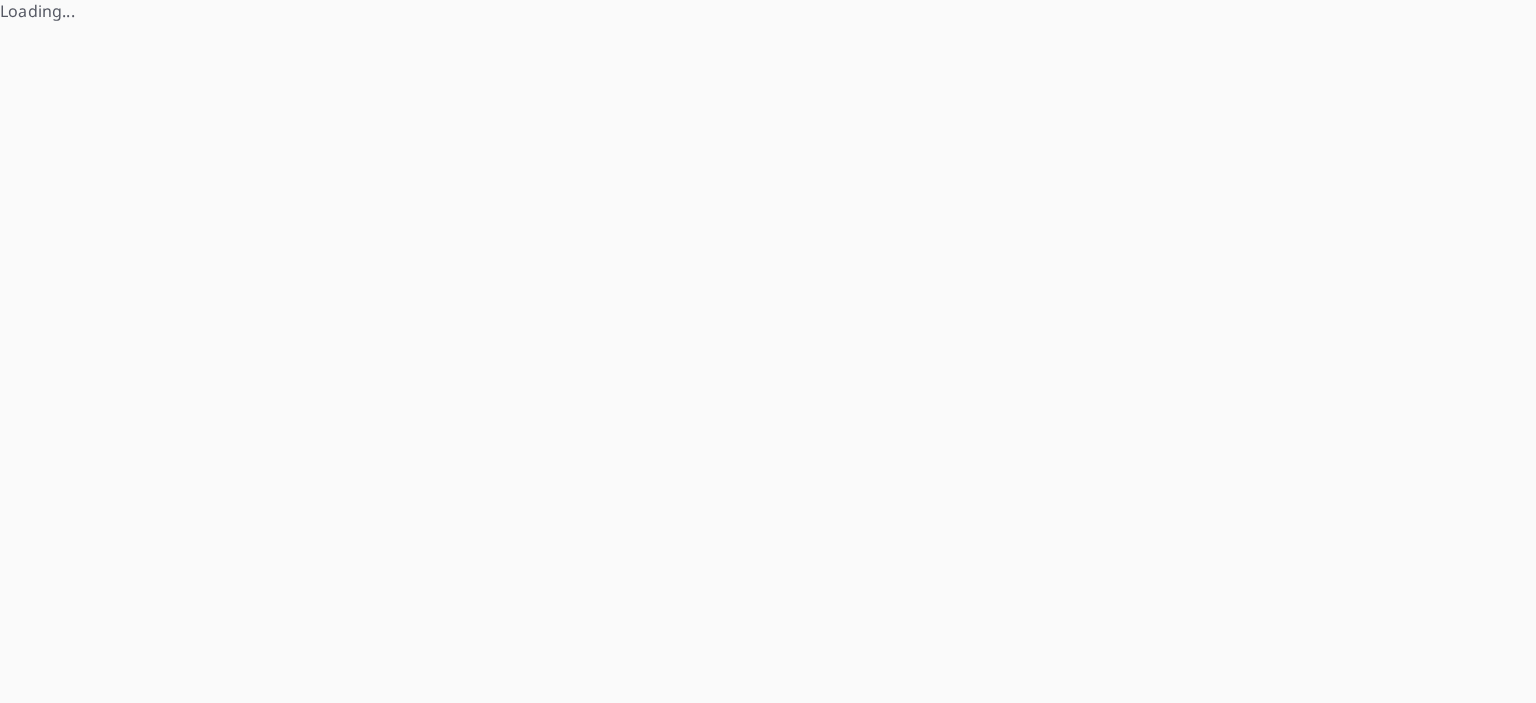 scroll, scrollTop: 0, scrollLeft: 0, axis: both 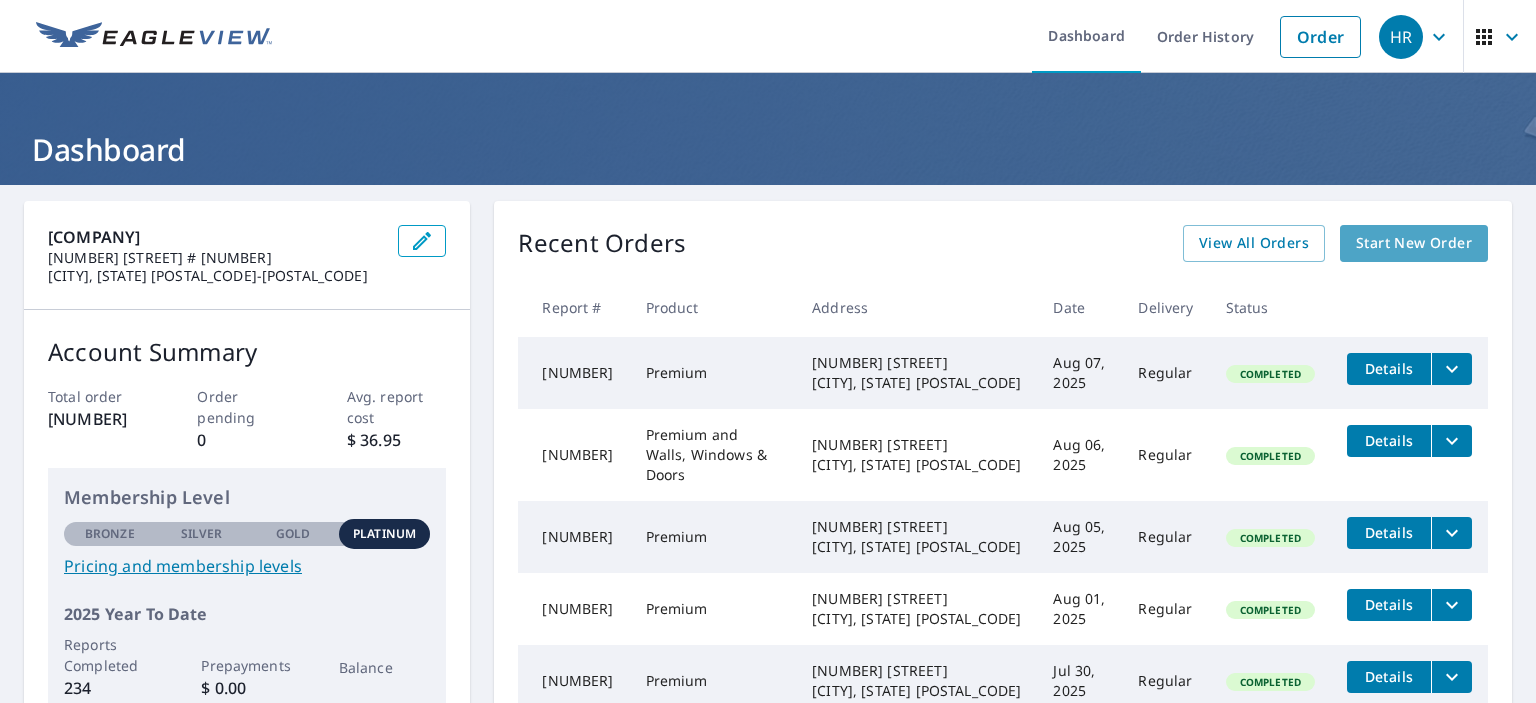 click on "Start New Order" at bounding box center [1414, 243] 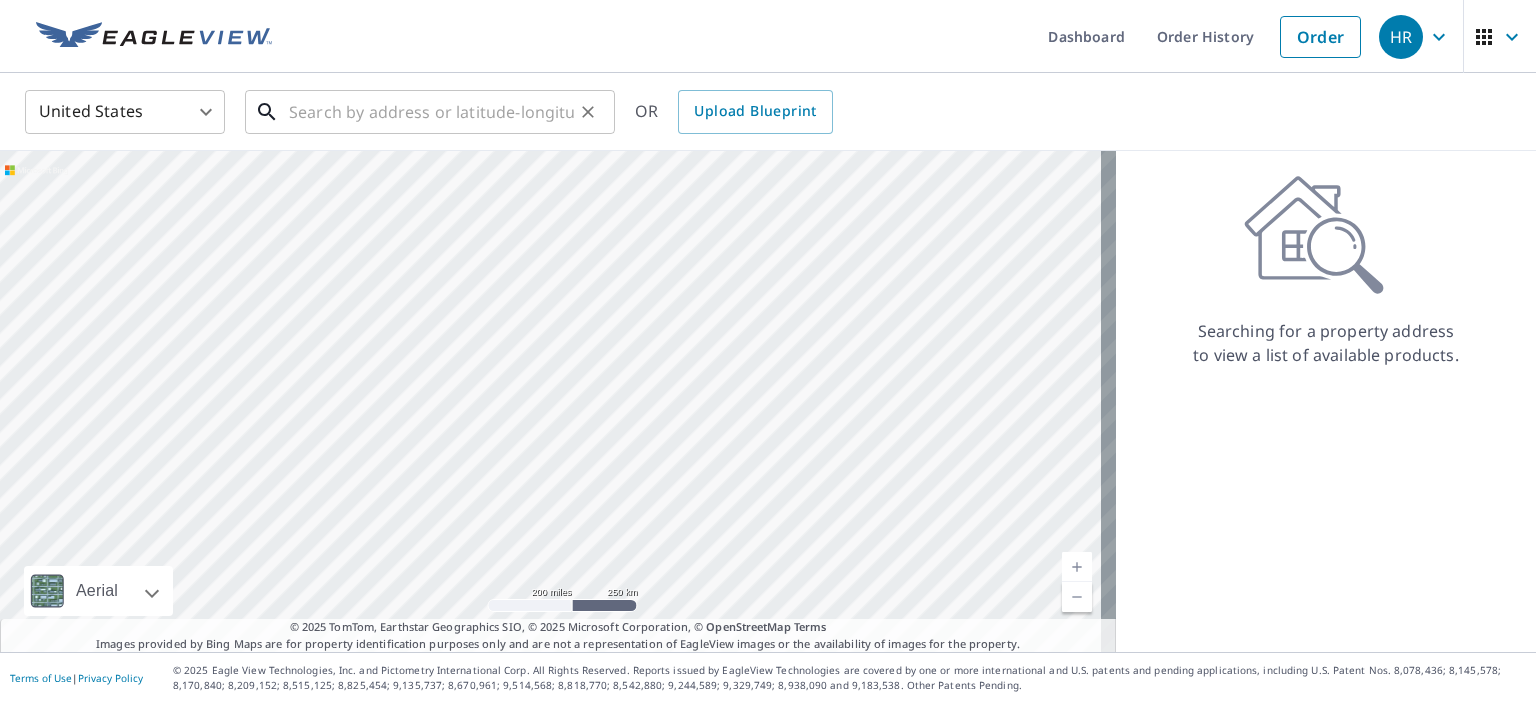 click at bounding box center (431, 112) 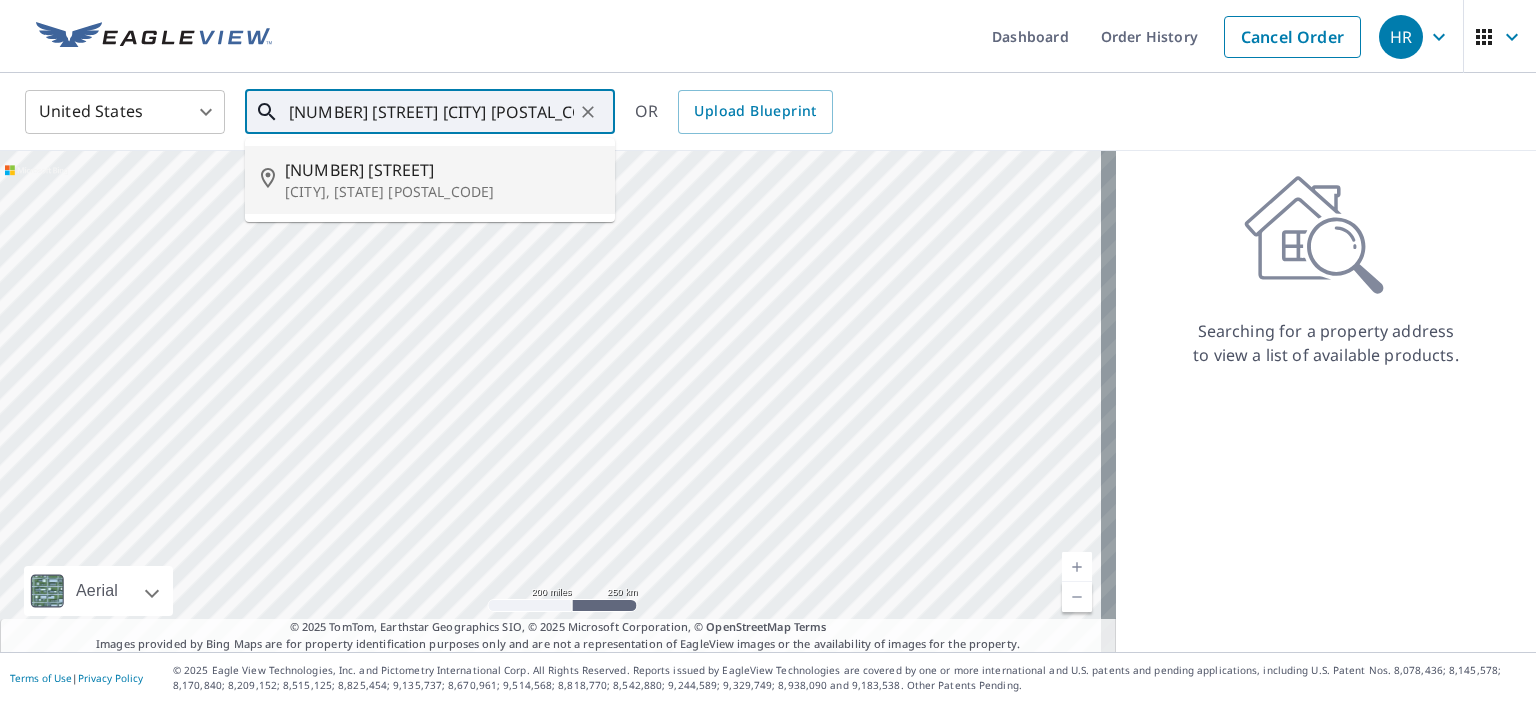 click on "[CITY], [STATE] [POSTAL_CODE]" at bounding box center (442, 192) 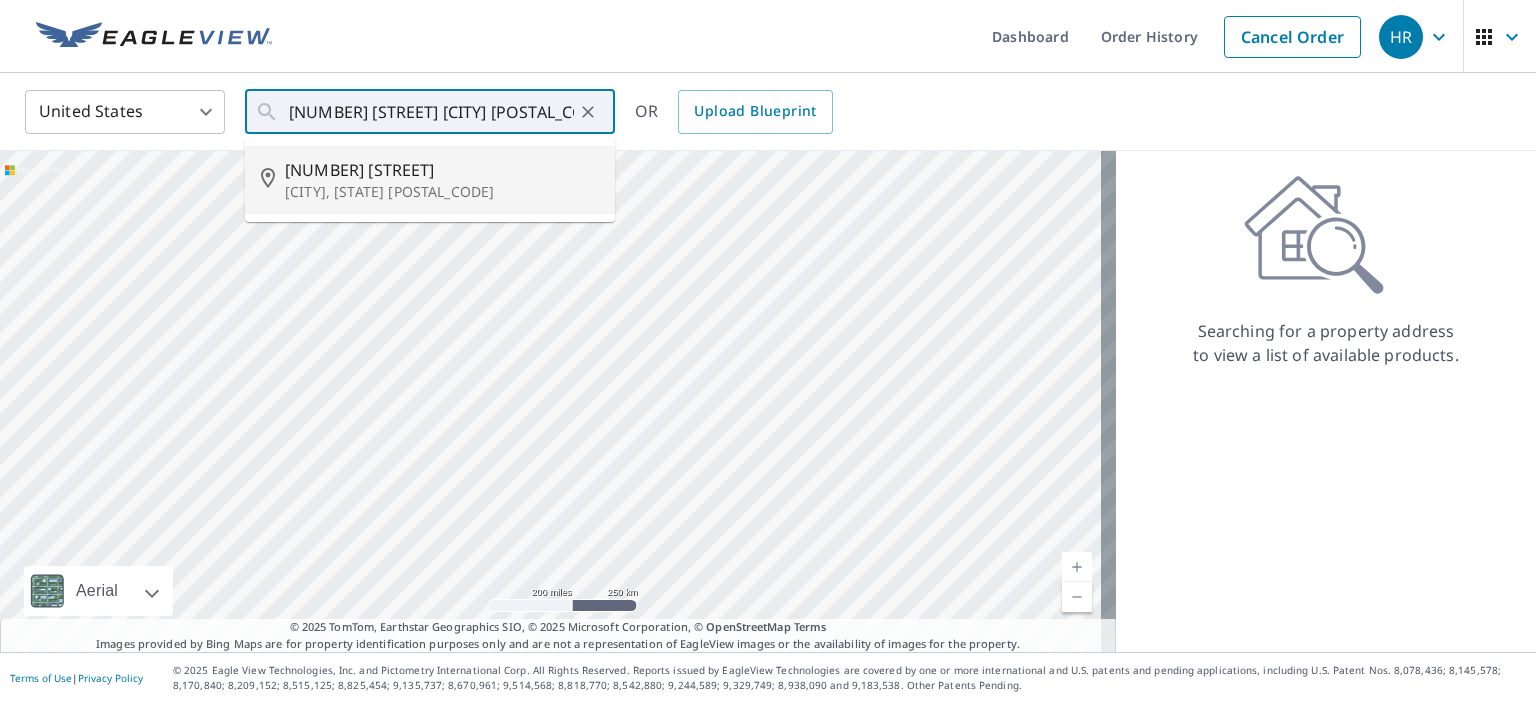type on "[NUMBER] [STREET], [CITY], [STATE] [POSTAL_CODE]" 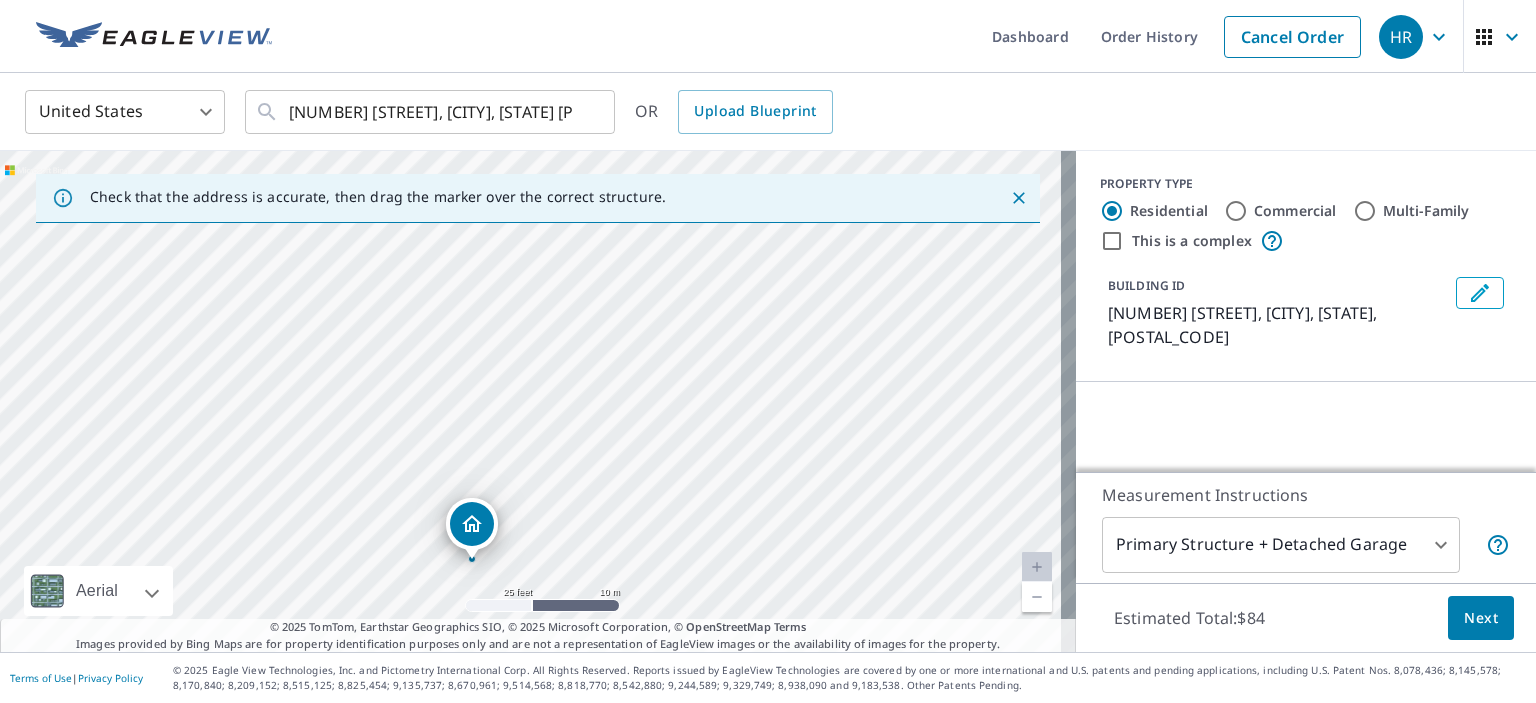 click on "[NUMBER] [STREET], [CITY], [STATE] [POSTAL_CODE]" at bounding box center [538, 401] 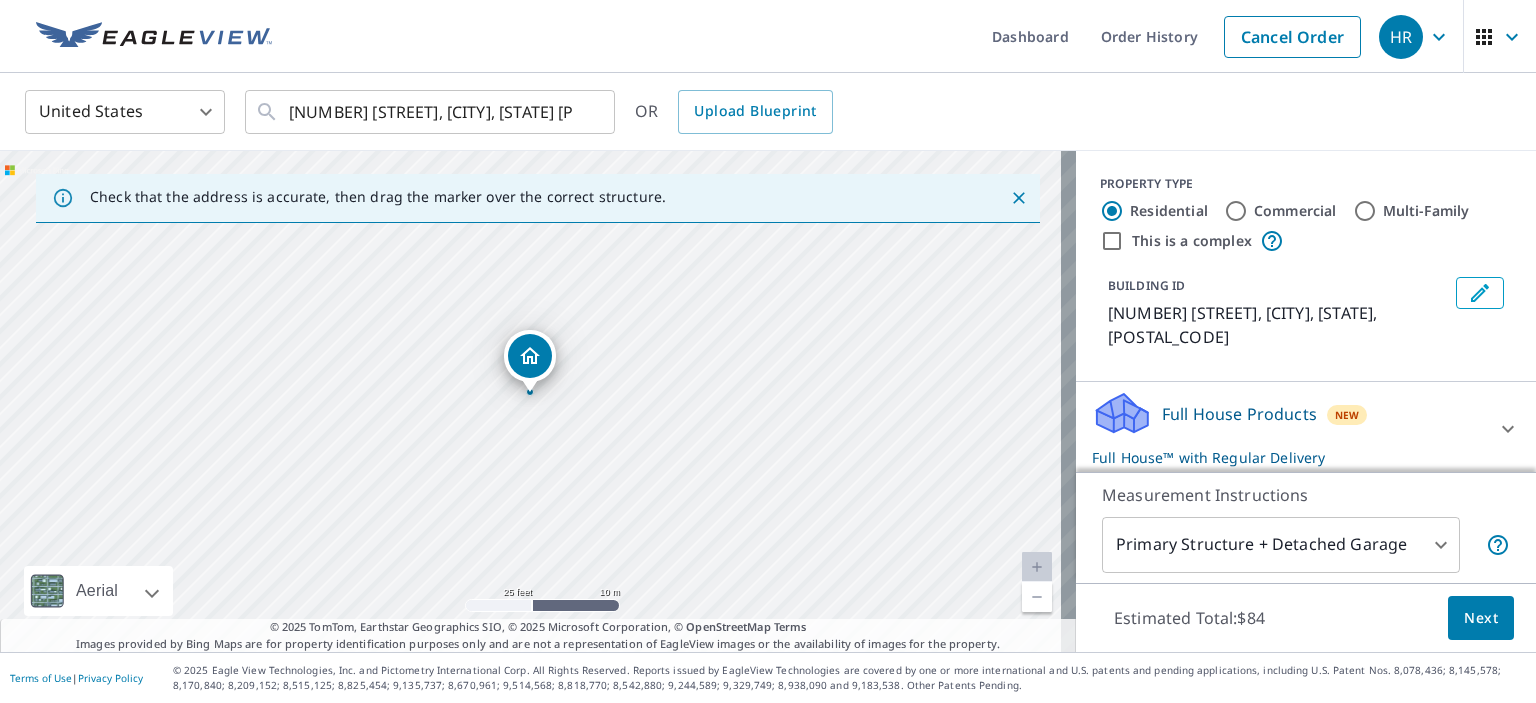 drag, startPoint x: 481, startPoint y: 442, endPoint x: 468, endPoint y: 508, distance: 67.26812 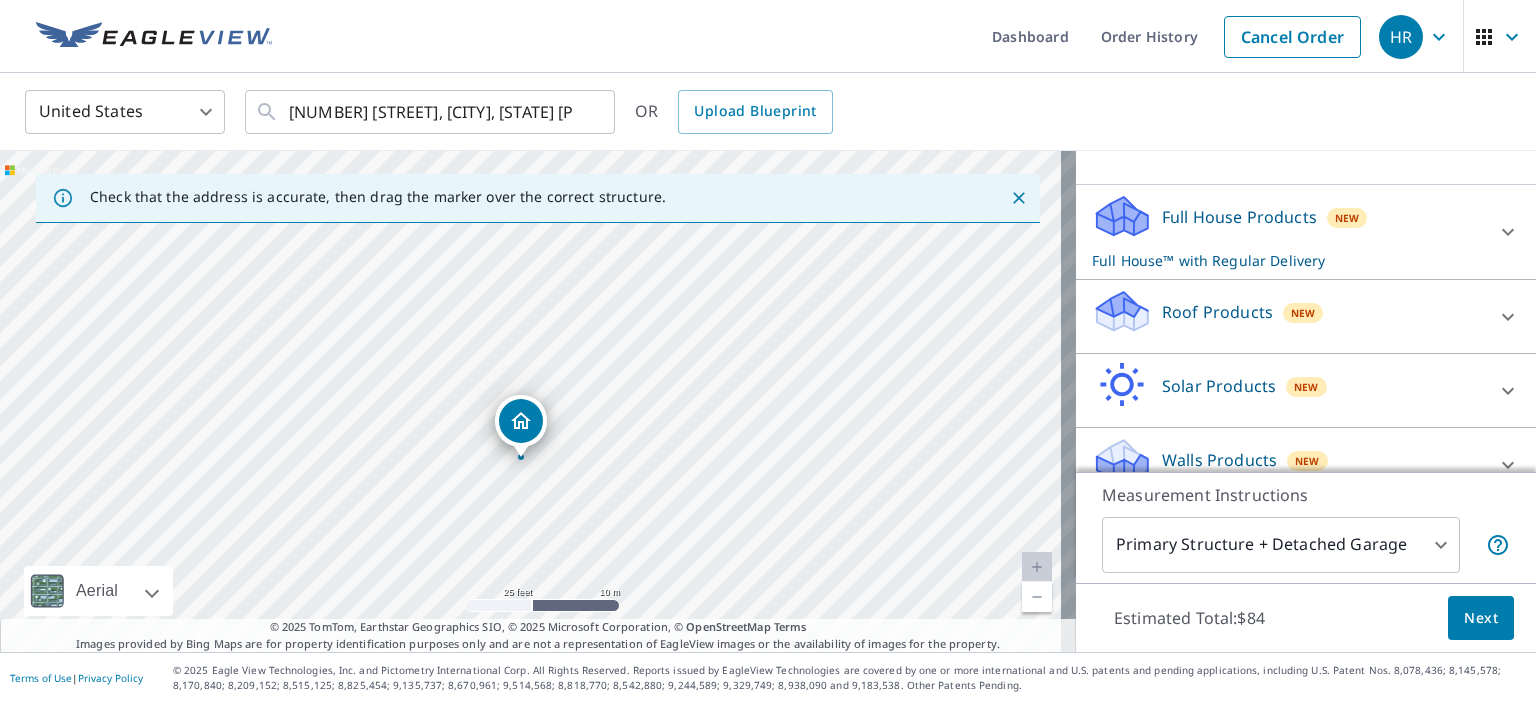 scroll, scrollTop: 200, scrollLeft: 0, axis: vertical 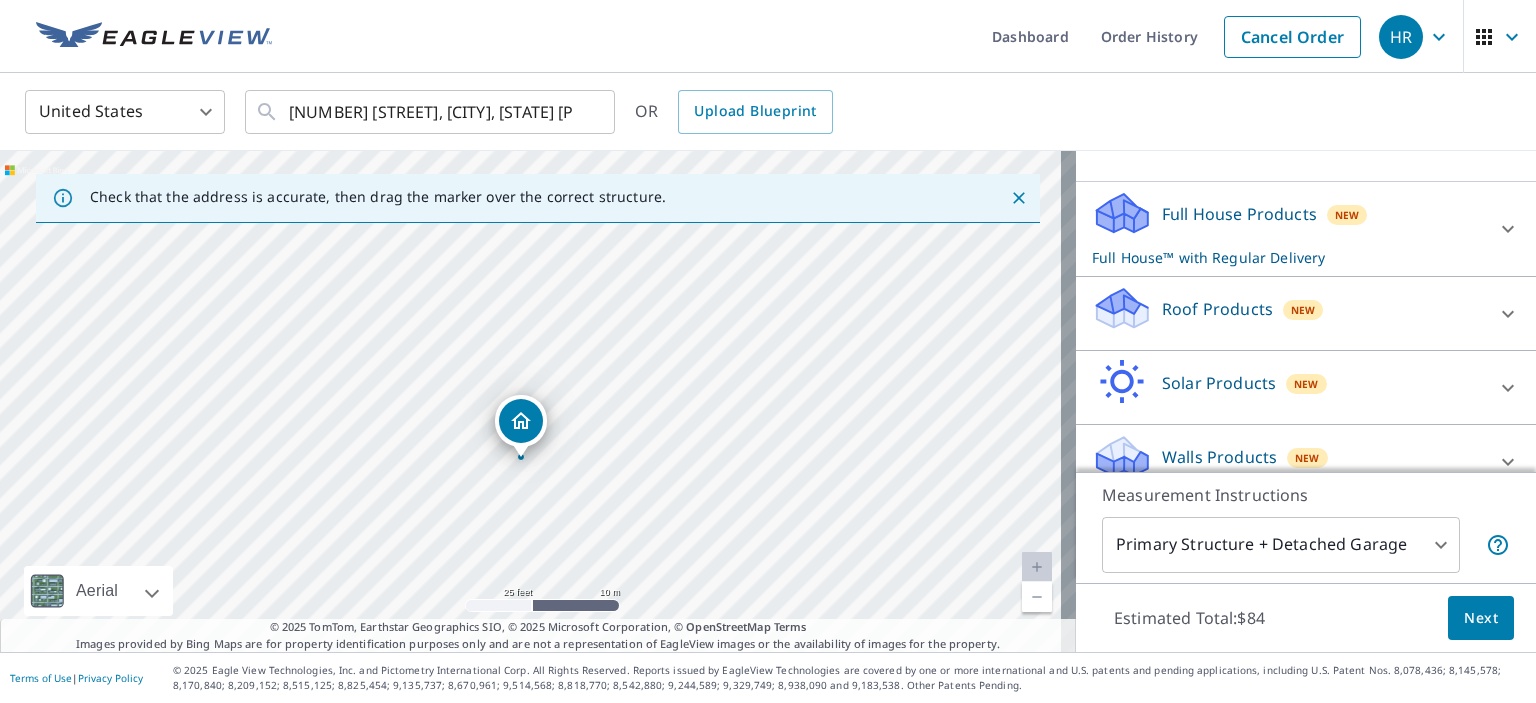 click on "New" at bounding box center (1303, 310) 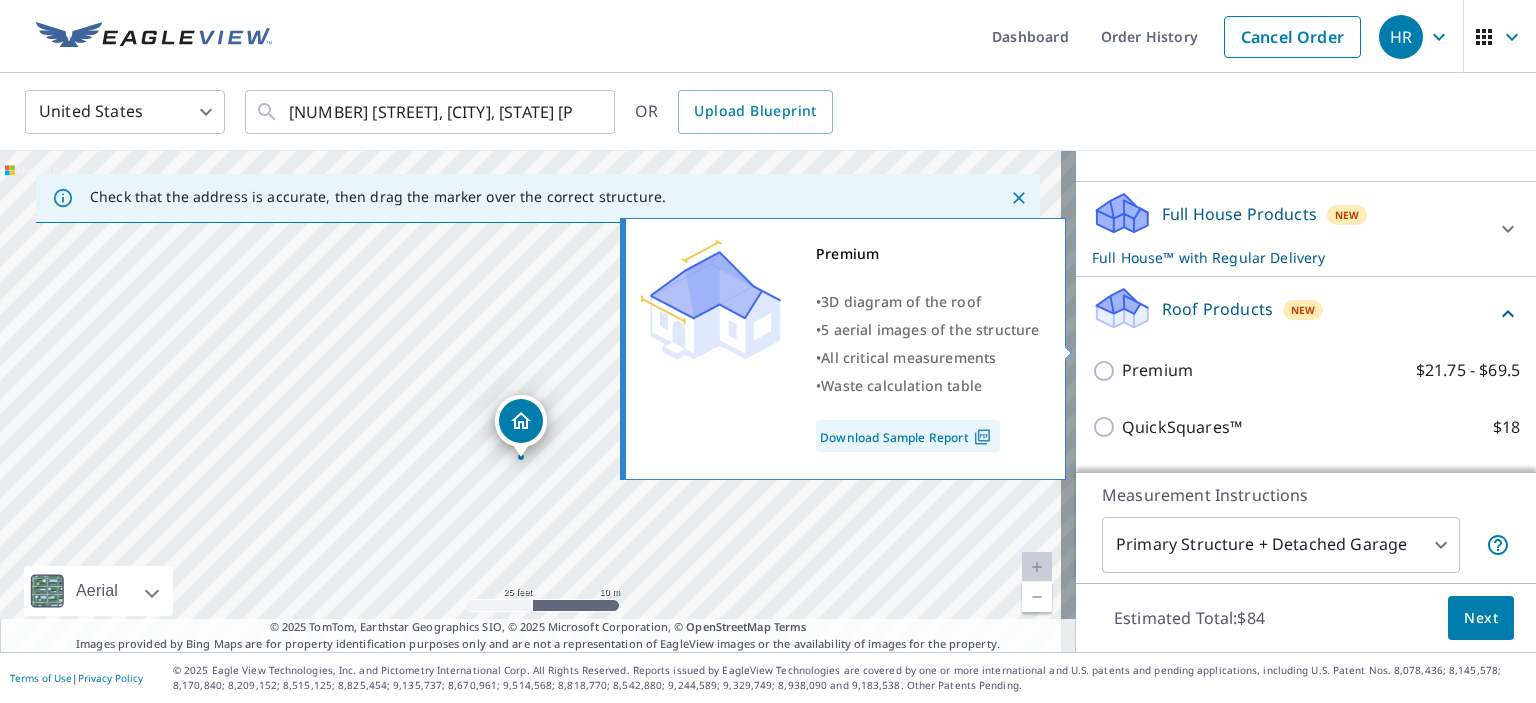 click on "Premium $21.75 - $69.5" at bounding box center [1107, 371] 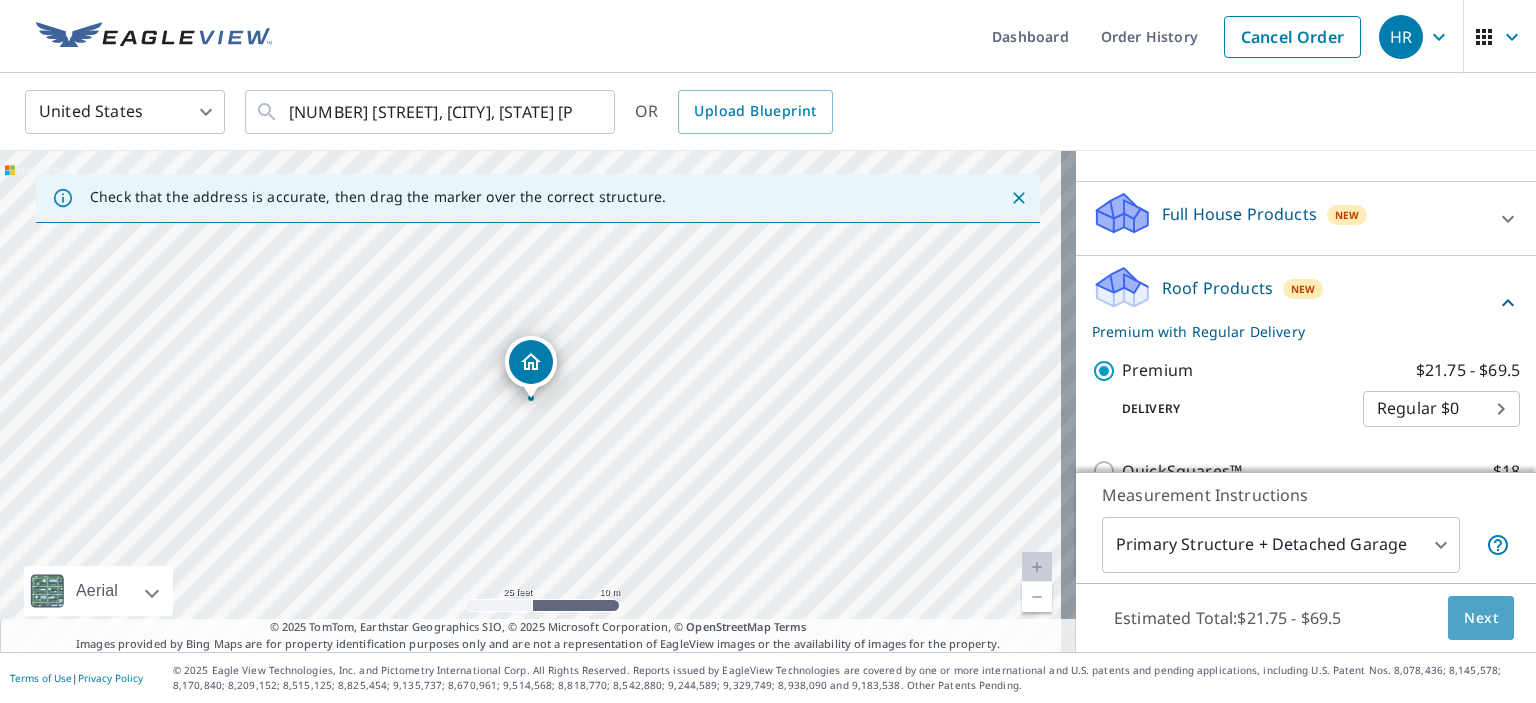 click on "Next" at bounding box center (1481, 618) 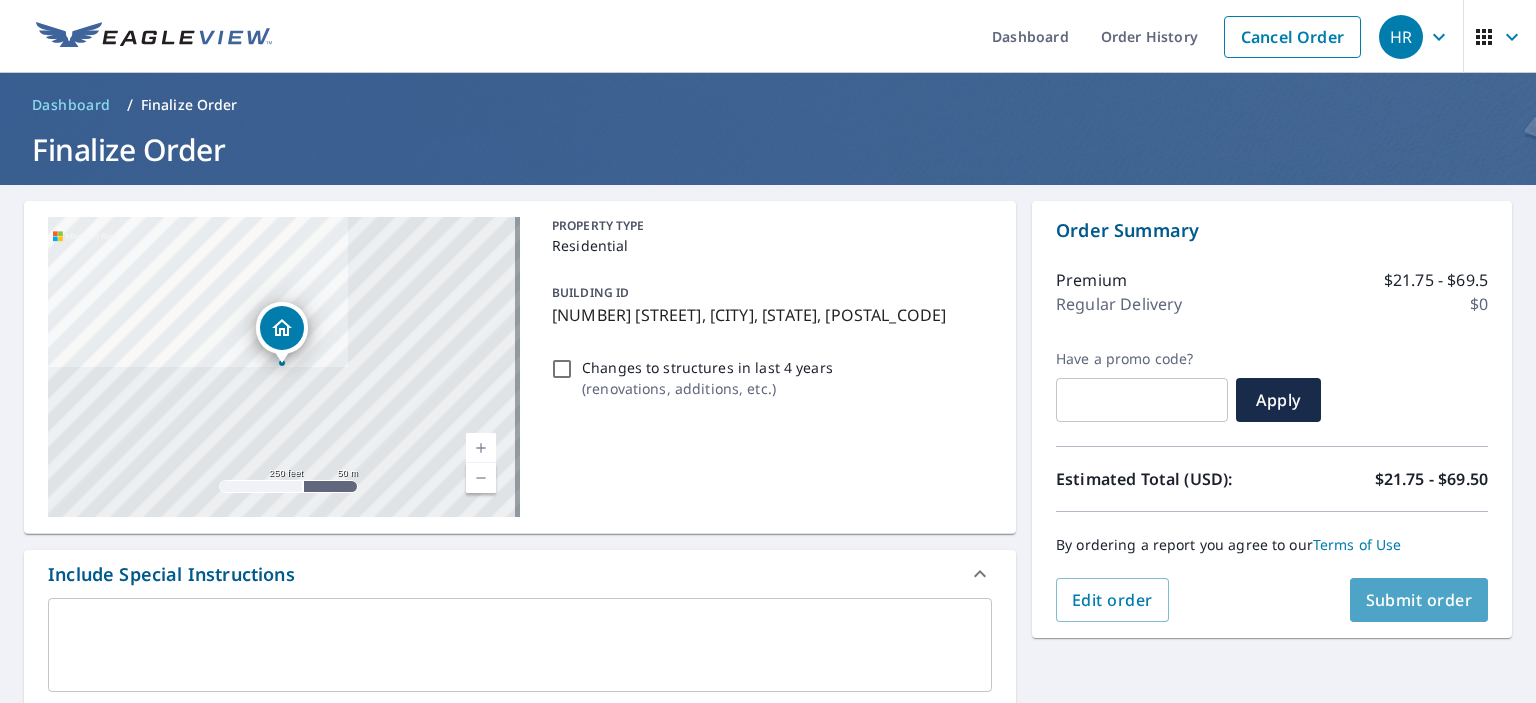 click on "Submit order" at bounding box center [1419, 600] 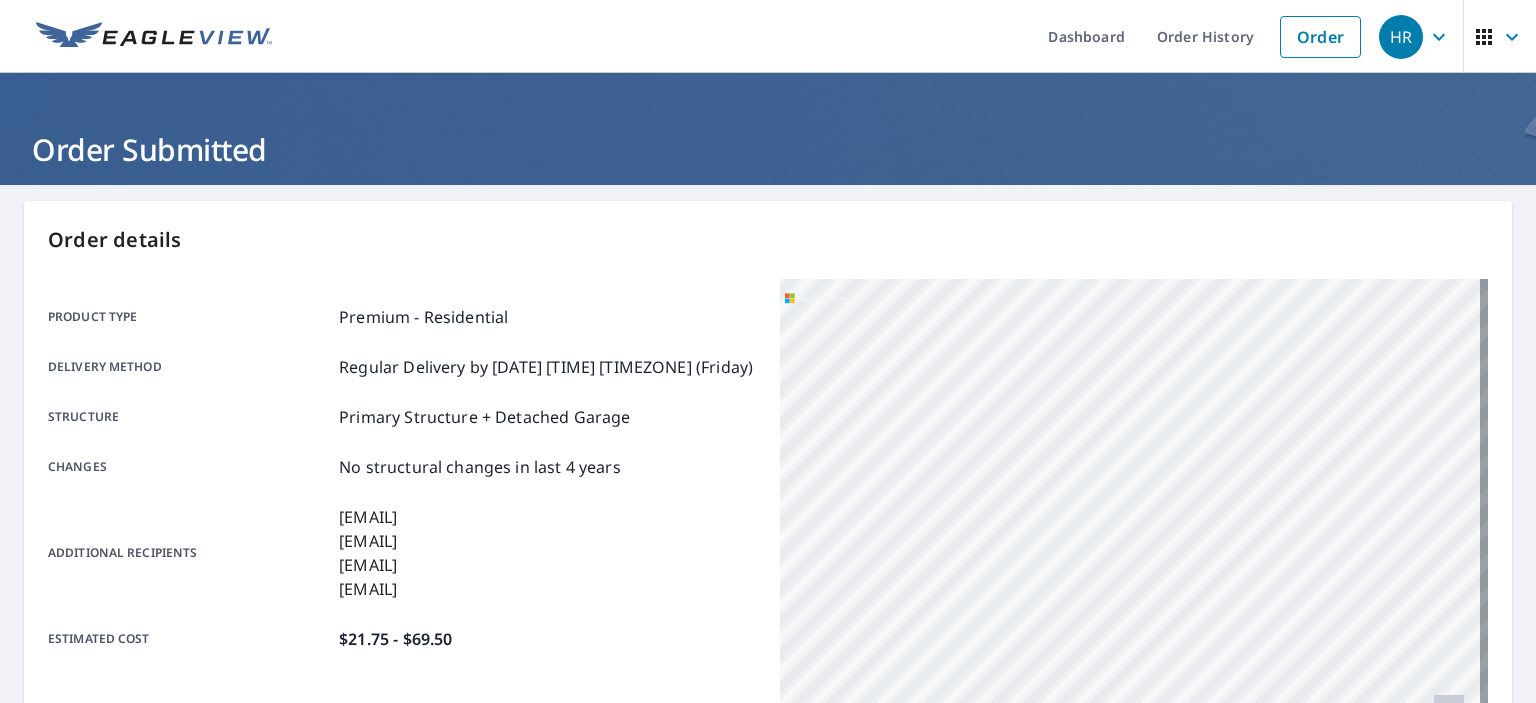 drag, startPoint x: 1047, startPoint y: 479, endPoint x: 1487, endPoint y: 429, distance: 442.8318 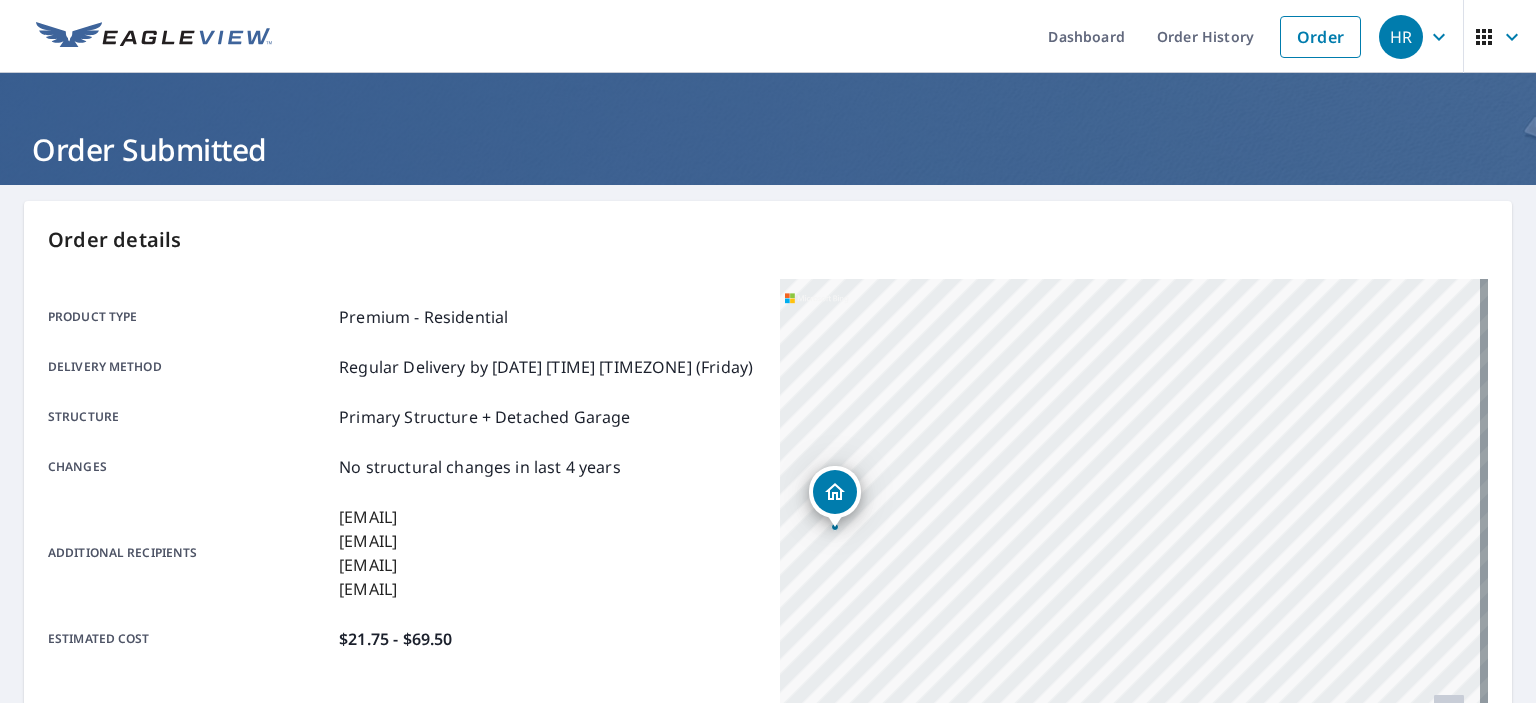 drag, startPoint x: 1428, startPoint y: 457, endPoint x: 1535, endPoint y: 457, distance: 107 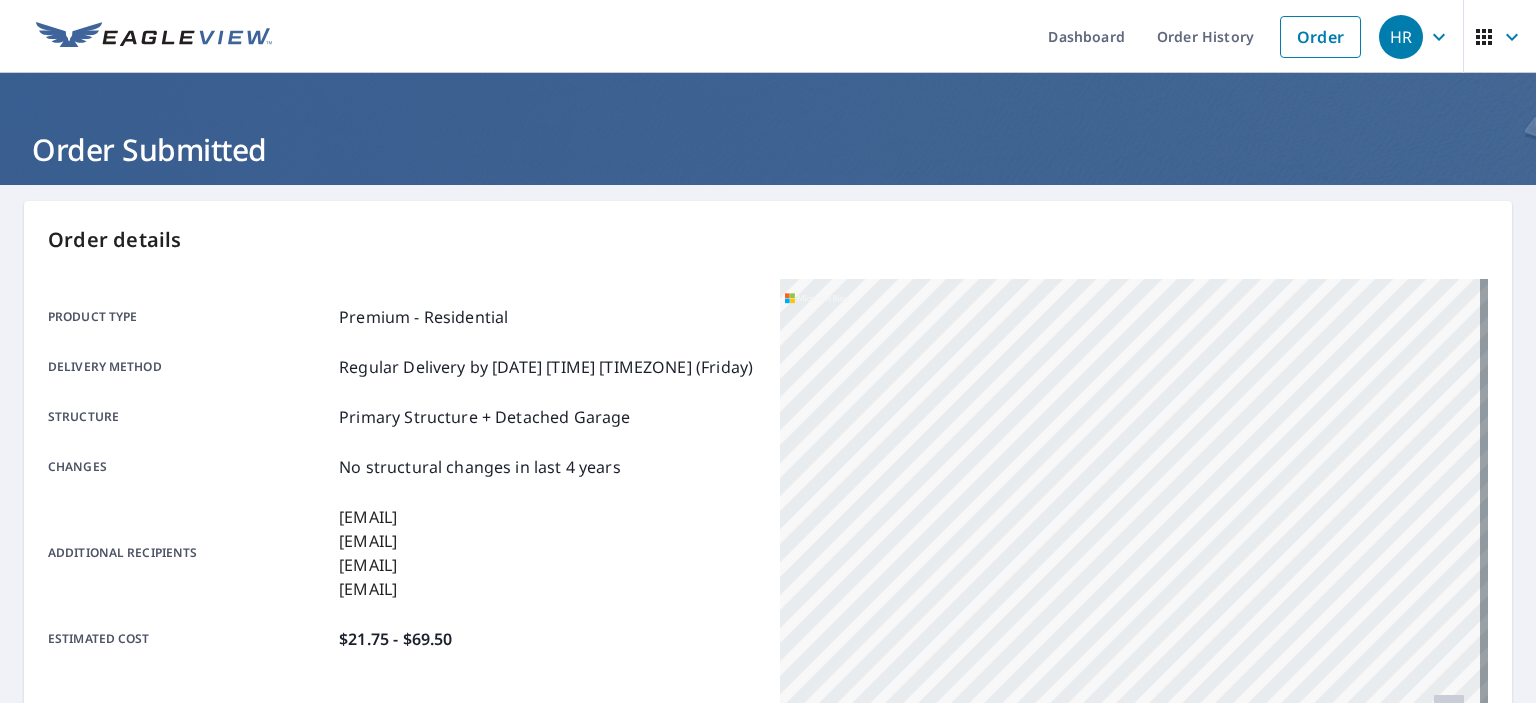 drag, startPoint x: 1264, startPoint y: 470, endPoint x: 1472, endPoint y: 471, distance: 208.00241 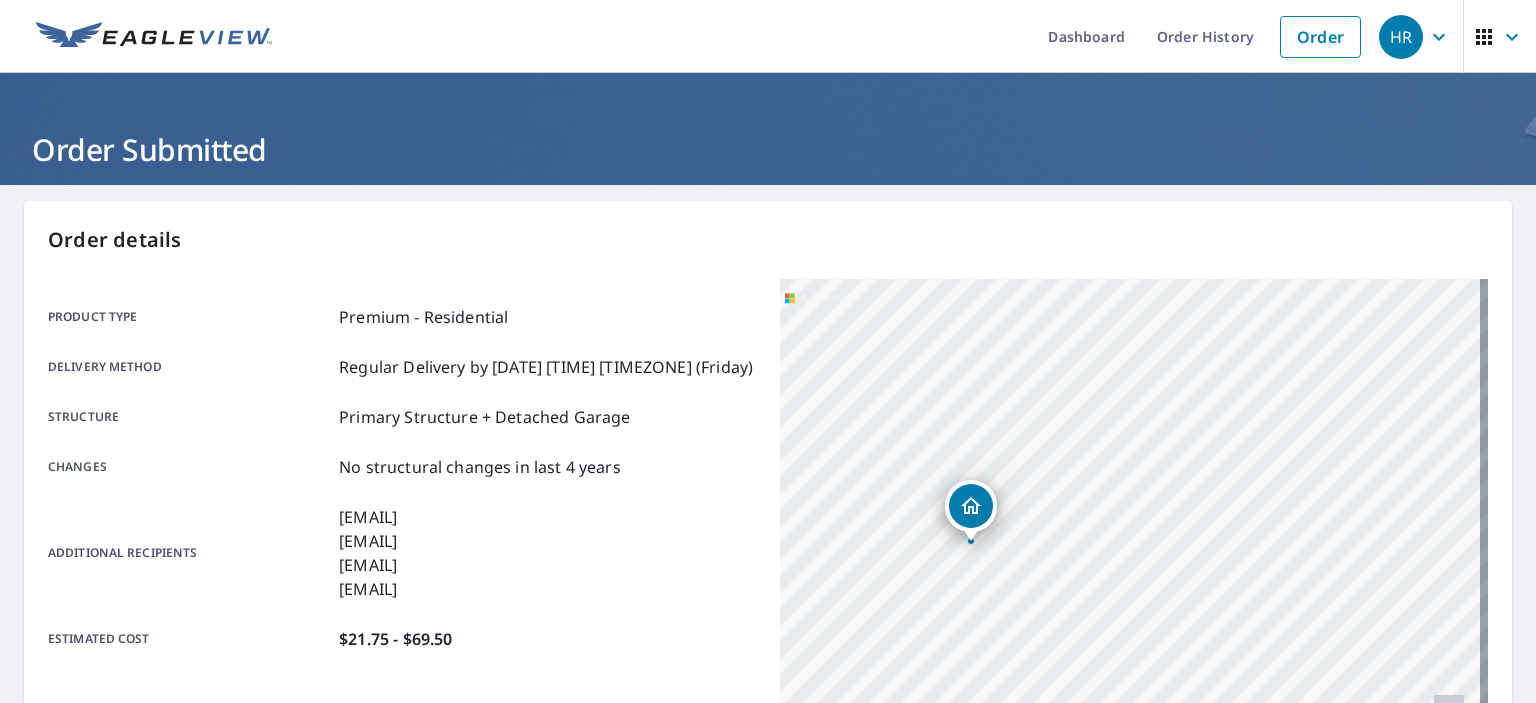 drag, startPoint x: 1369, startPoint y: 452, endPoint x: 1535, endPoint y: 452, distance: 166 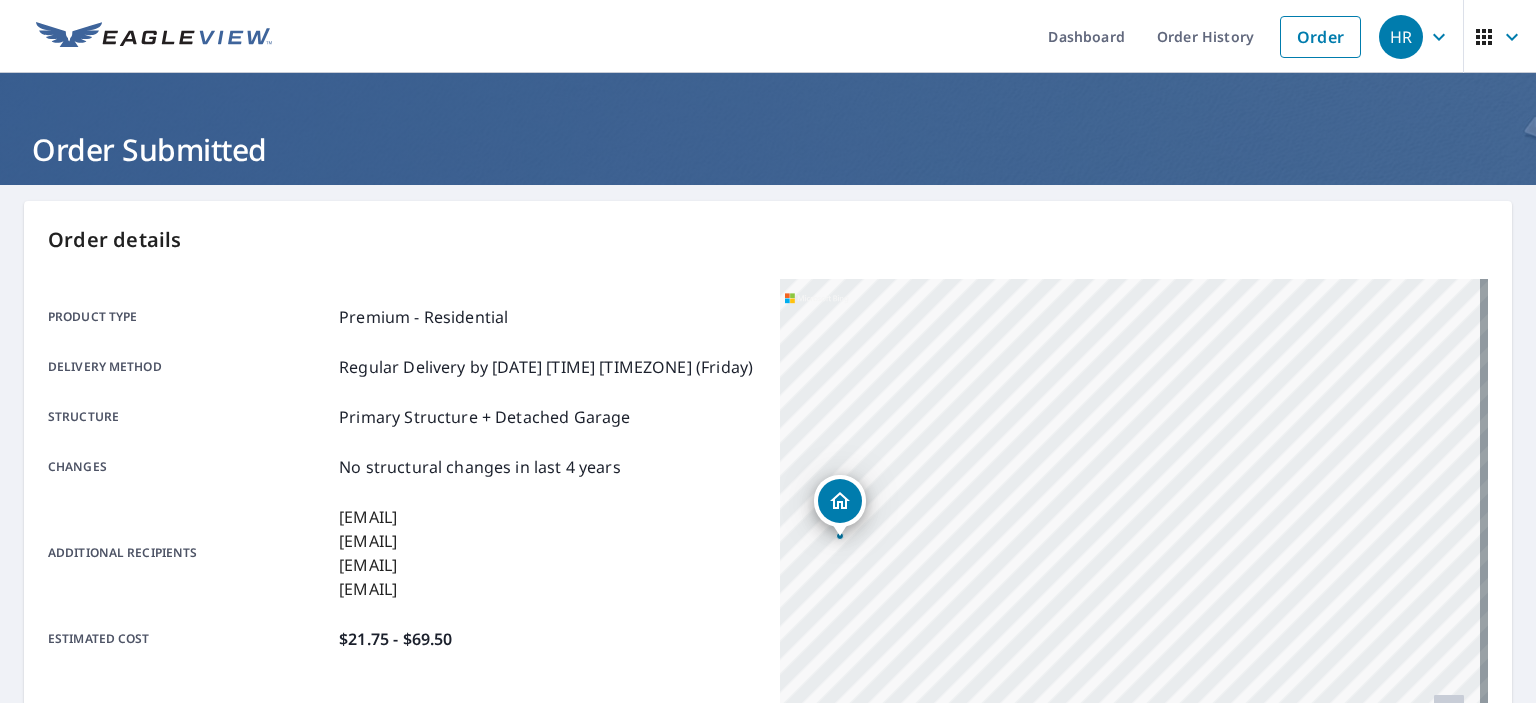 drag, startPoint x: 1127, startPoint y: 447, endPoint x: 1535, endPoint y: 447, distance: 408 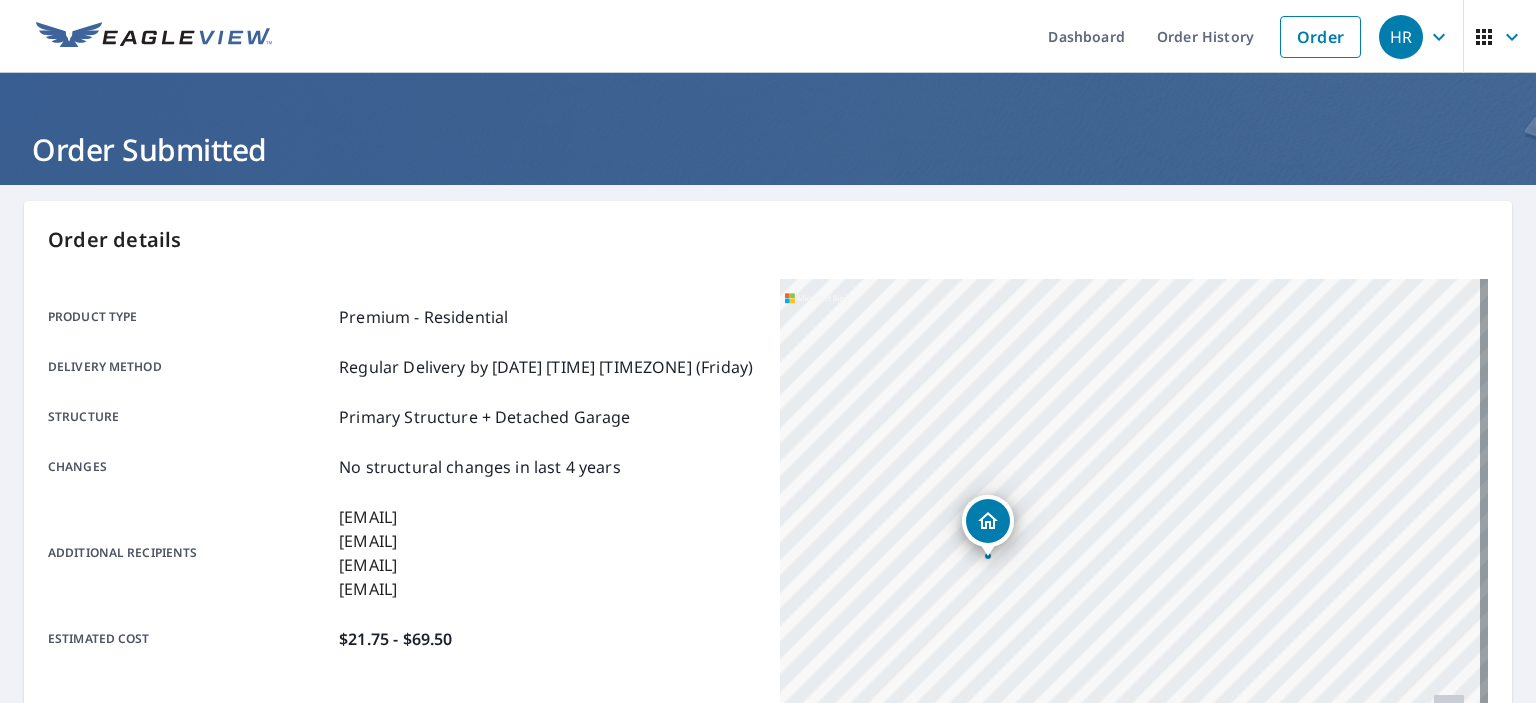 drag, startPoint x: 1414, startPoint y: 467, endPoint x: 1535, endPoint y: 448, distance: 122.48265 